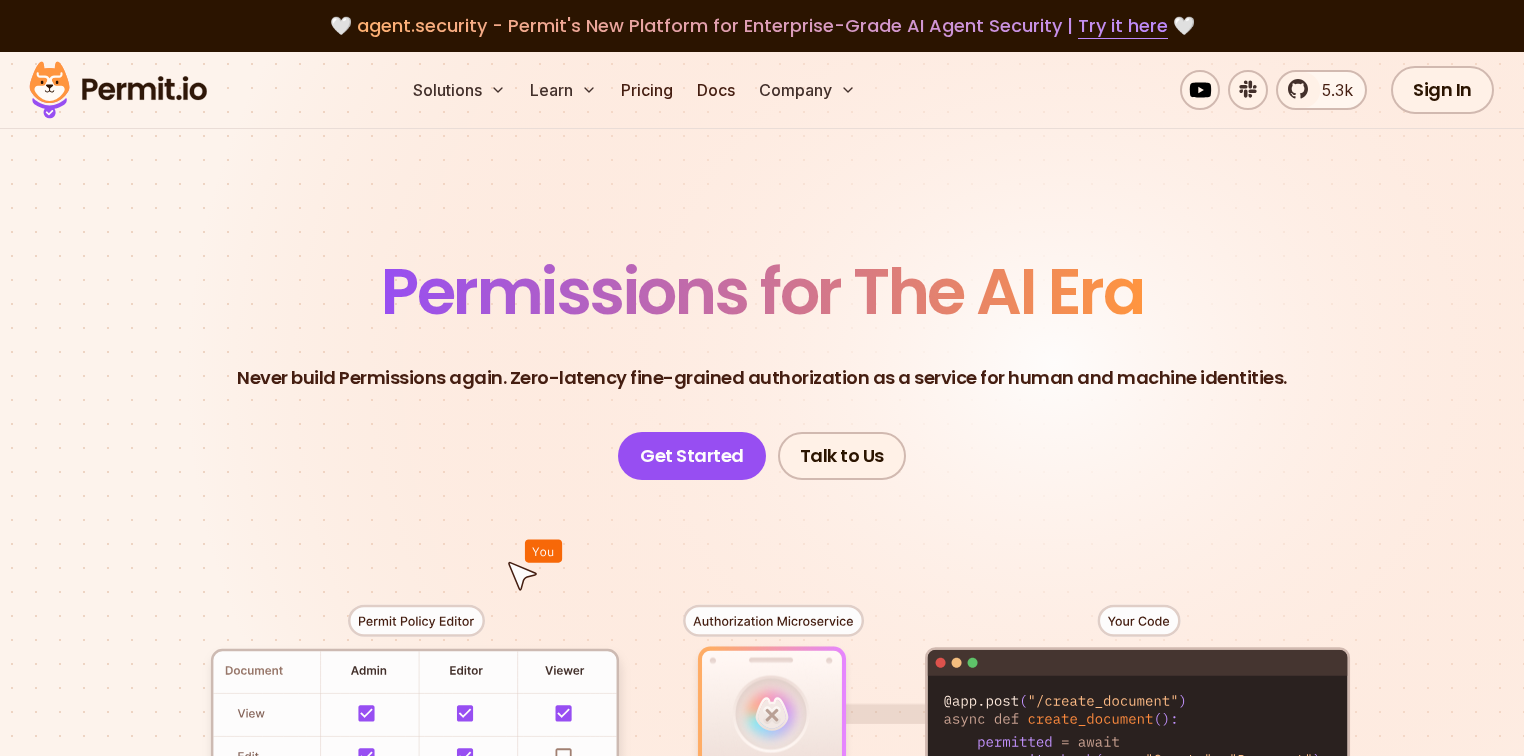 scroll, scrollTop: 0, scrollLeft: 0, axis: both 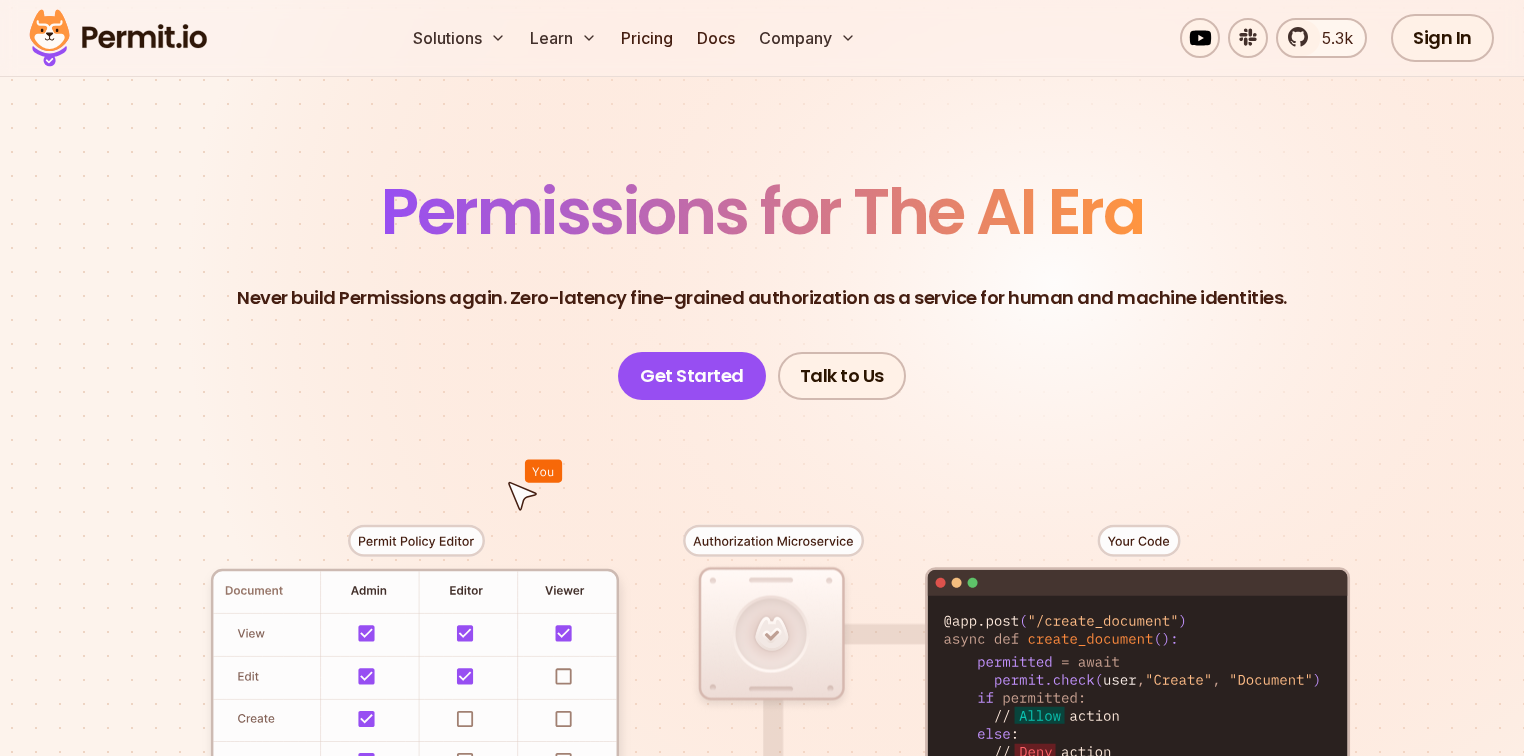 drag, startPoint x: 1451, startPoint y: 43, endPoint x: 800, endPoint y: 256, distance: 684.95984 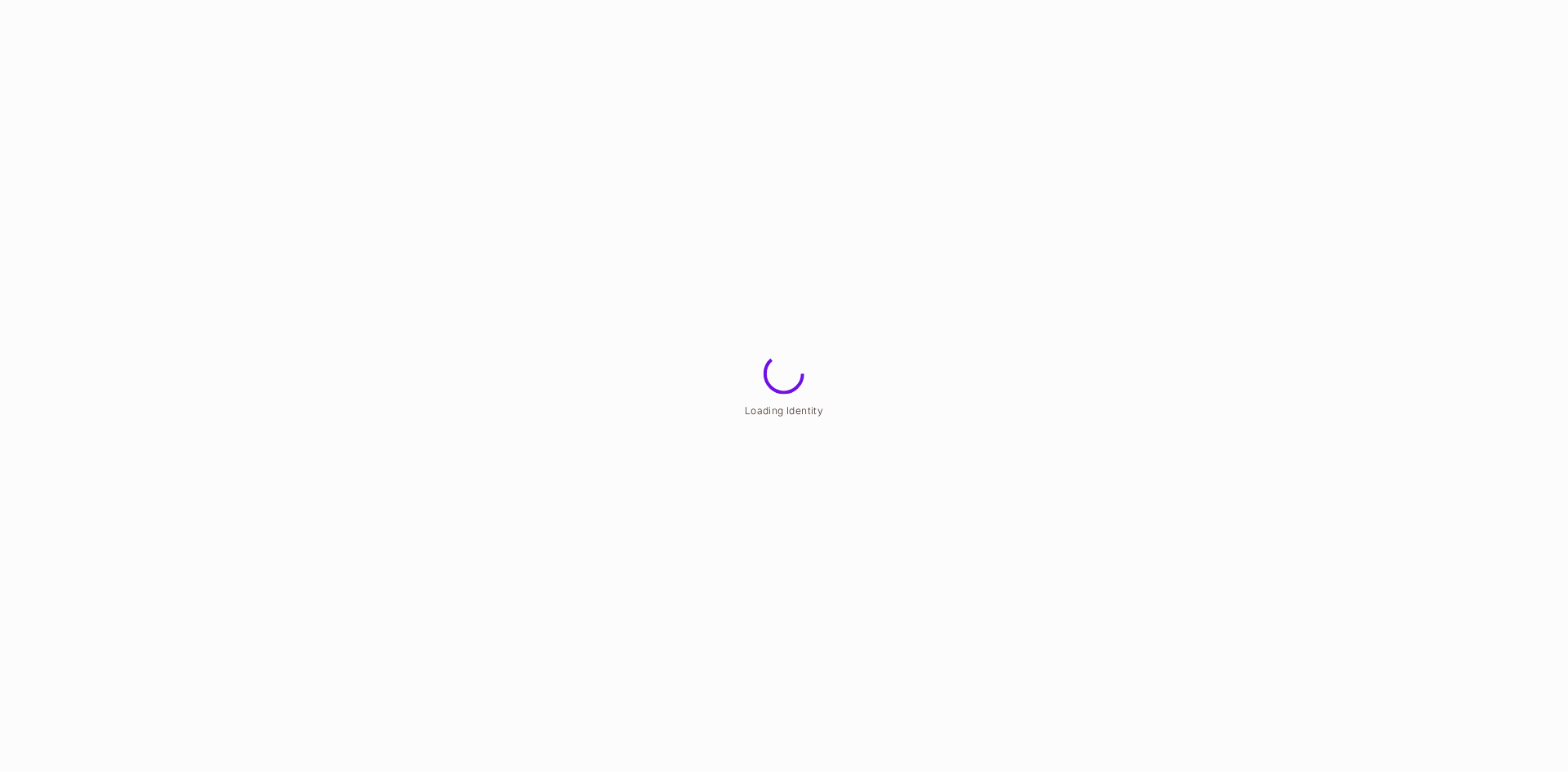 scroll, scrollTop: 0, scrollLeft: 0, axis: both 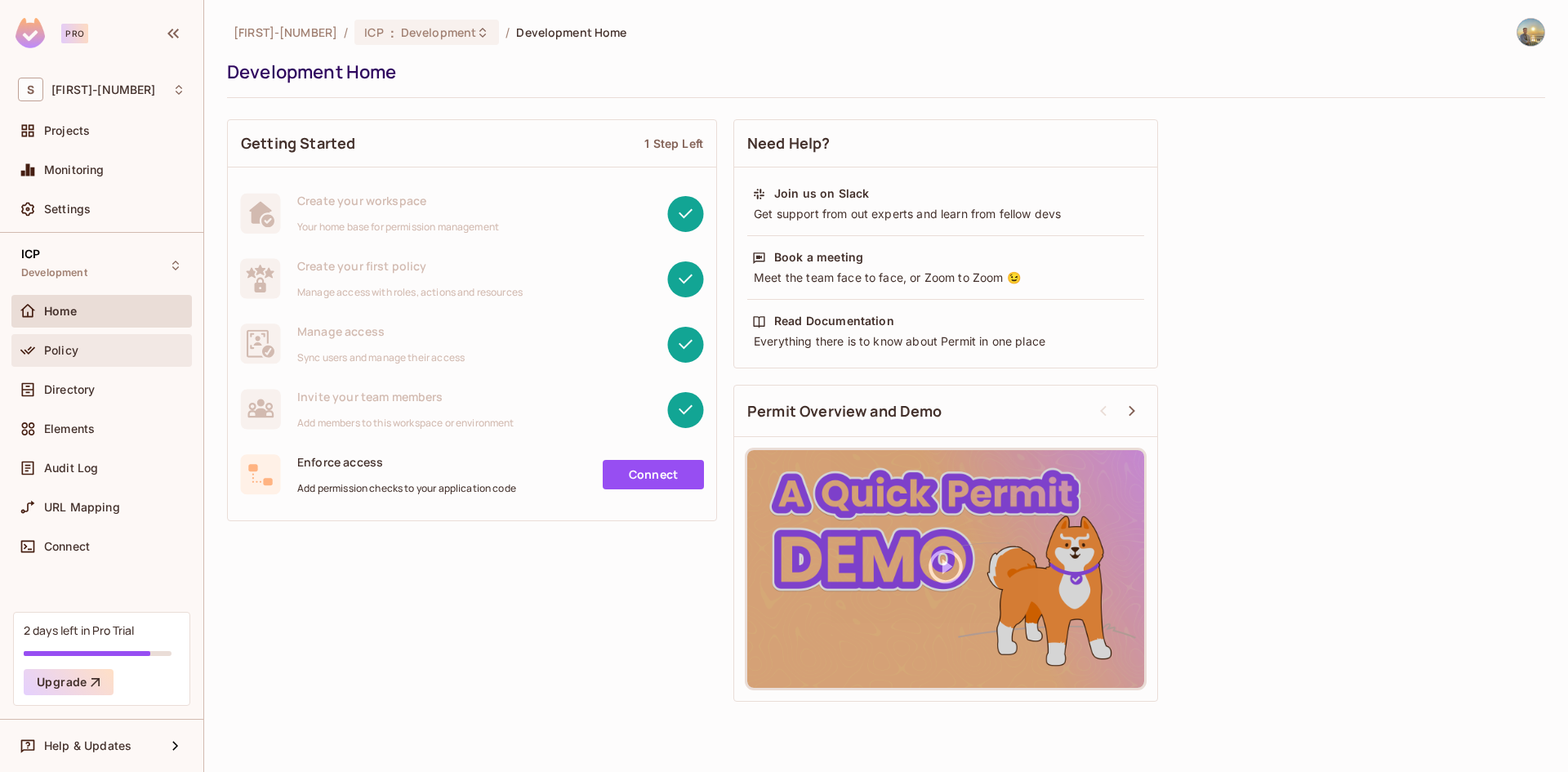 click on "Policy" at bounding box center (114, 350) 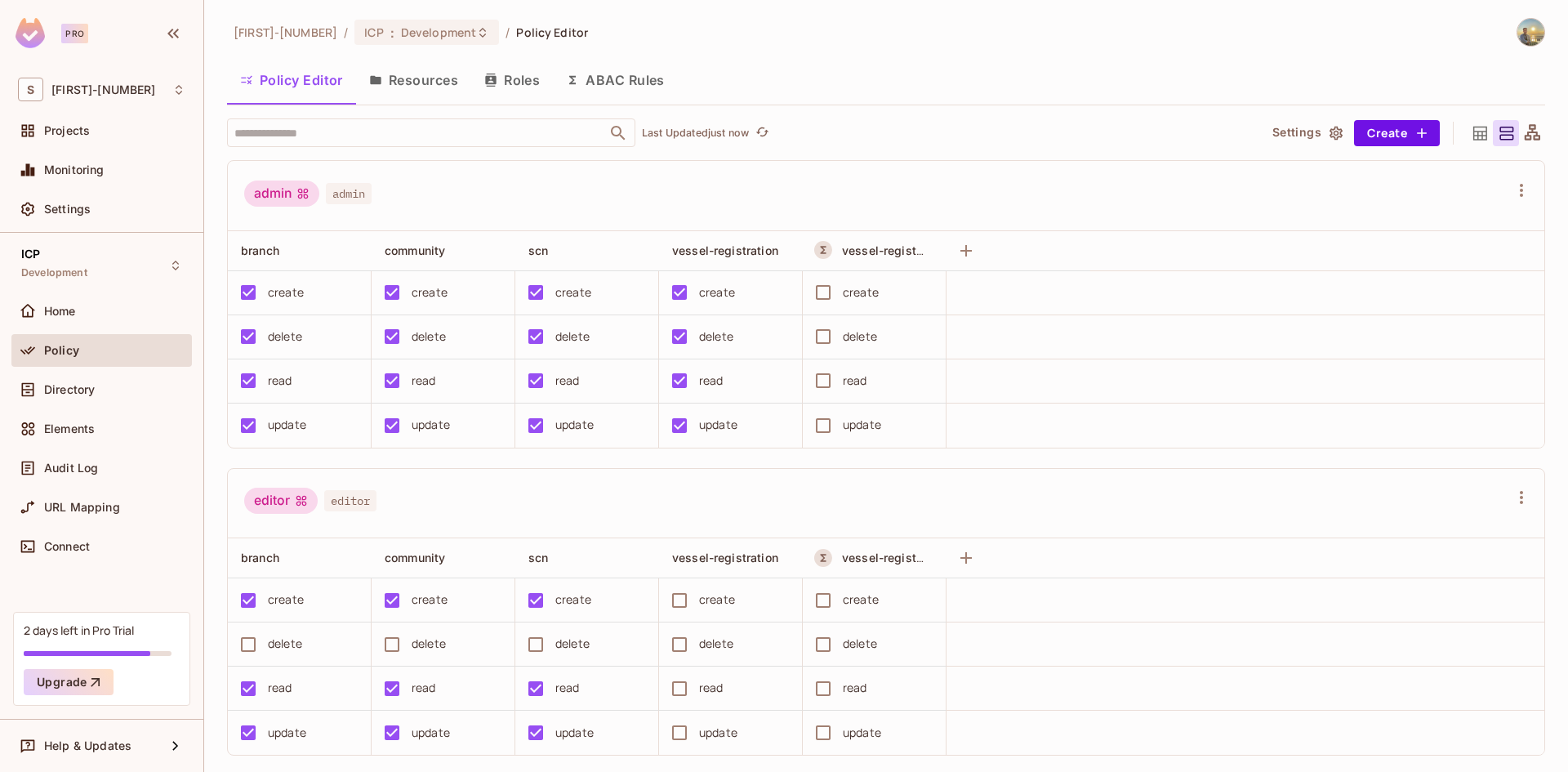 scroll, scrollTop: 1, scrollLeft: 0, axis: vertical 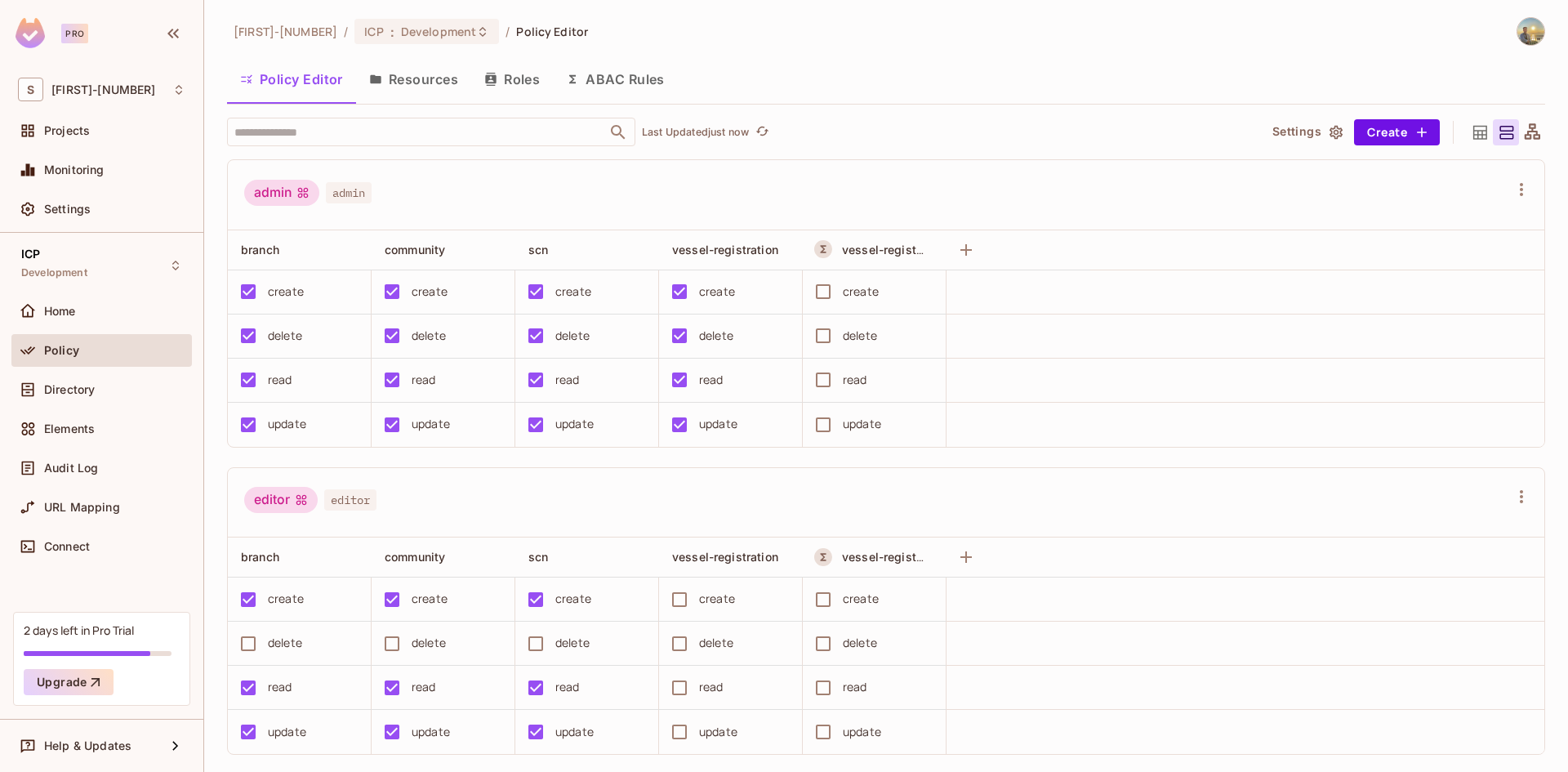 click on "Resources" at bounding box center (413, 79) 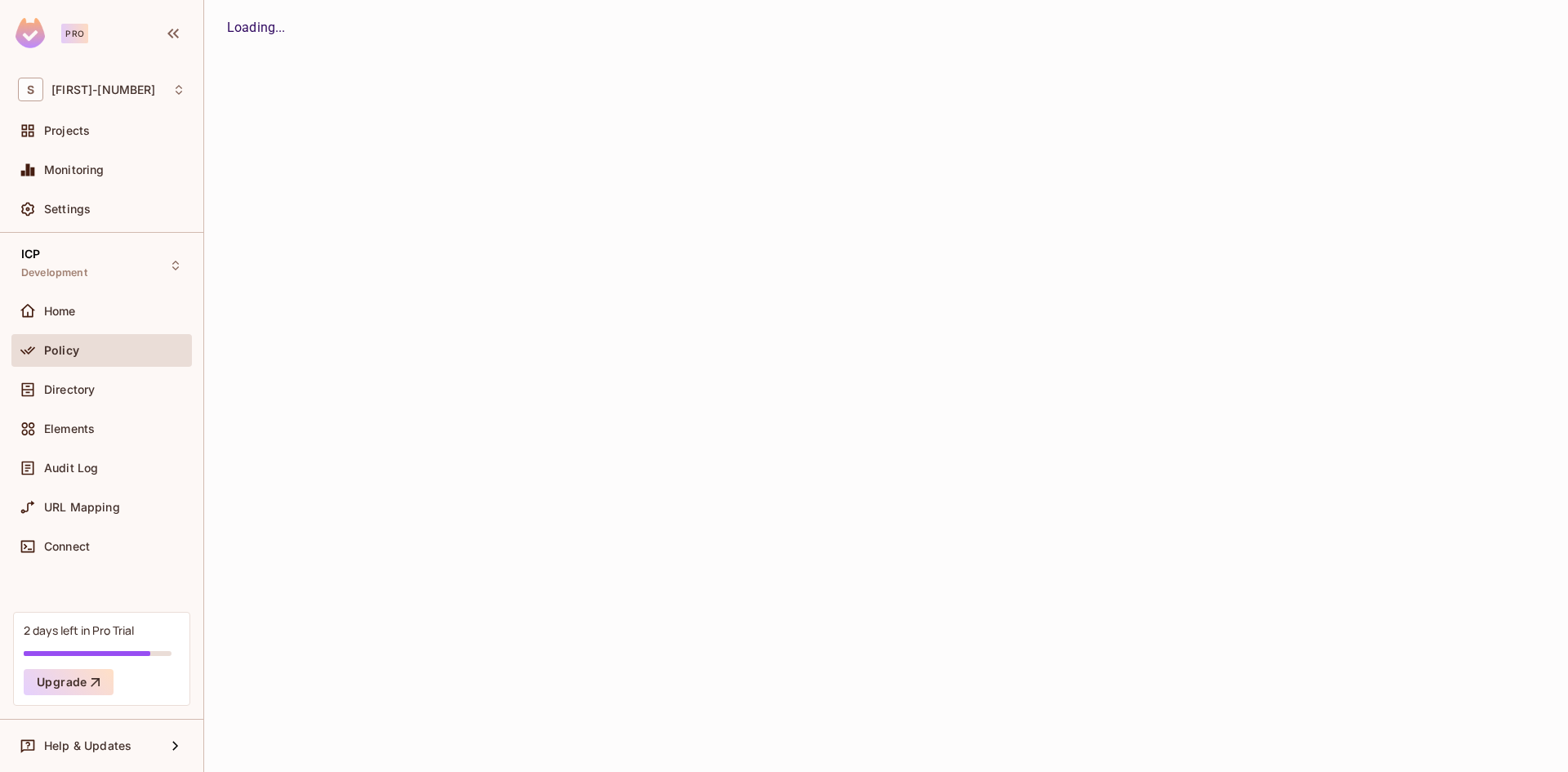 scroll, scrollTop: 0, scrollLeft: 0, axis: both 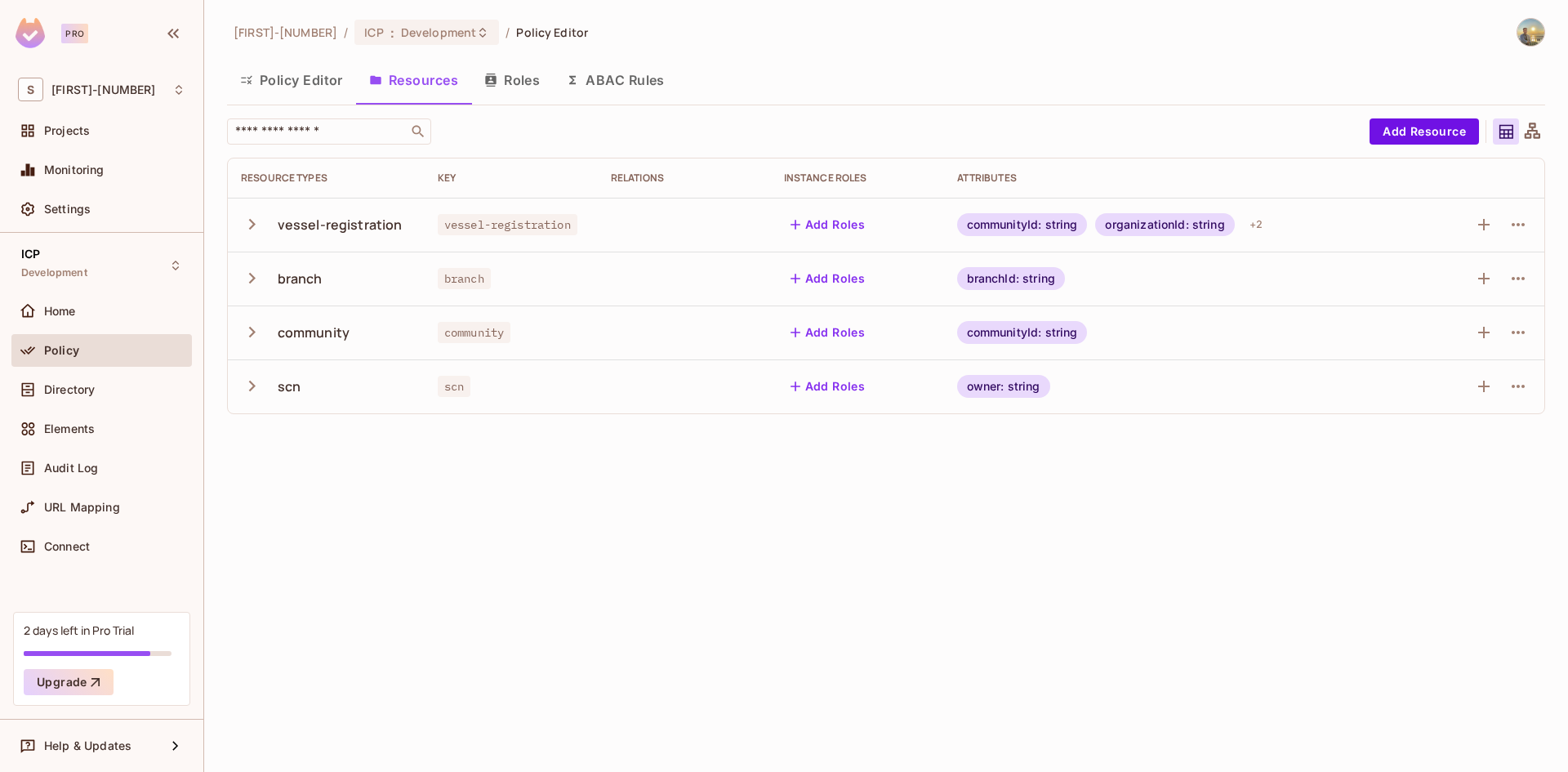 click 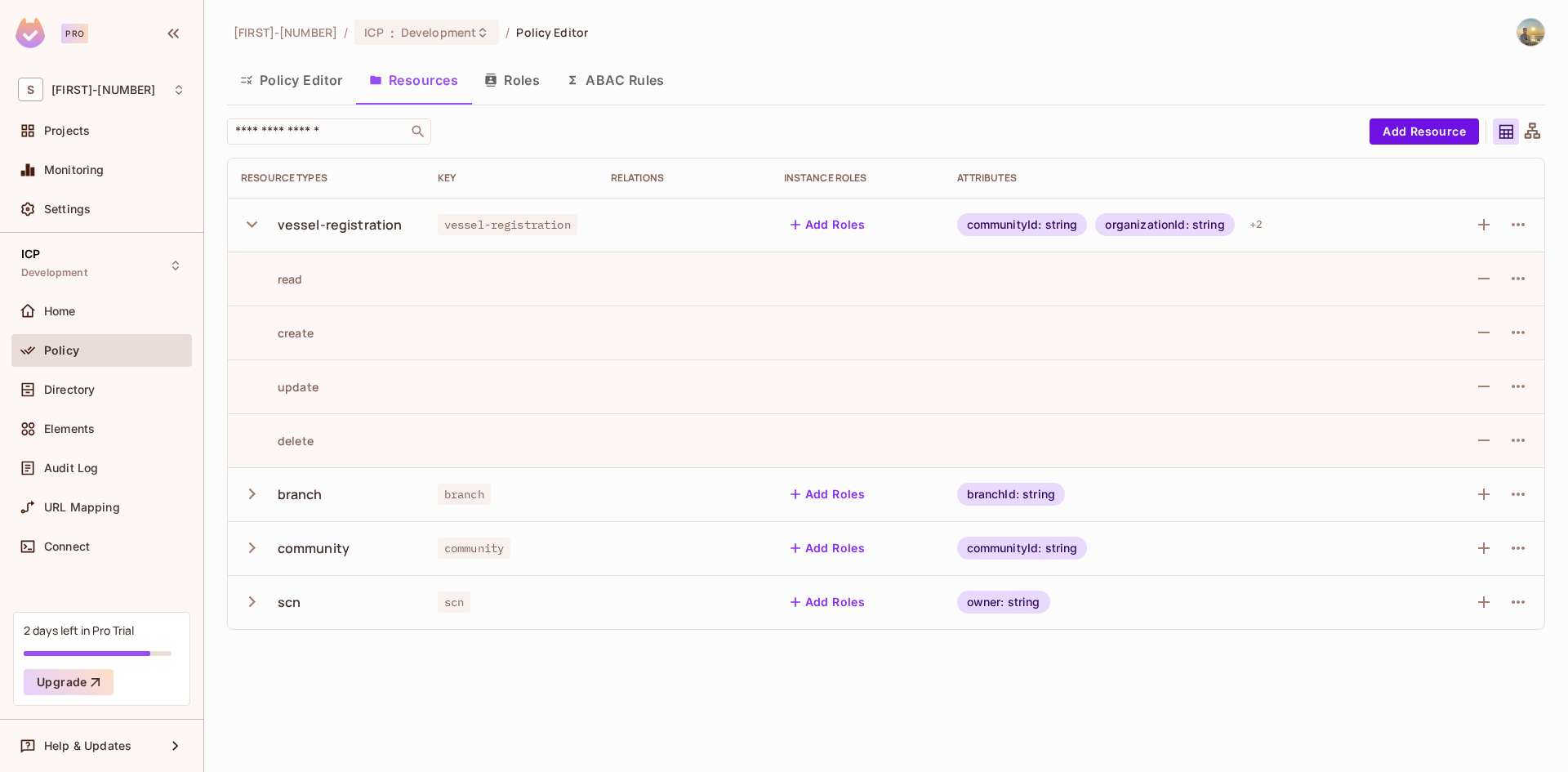 click 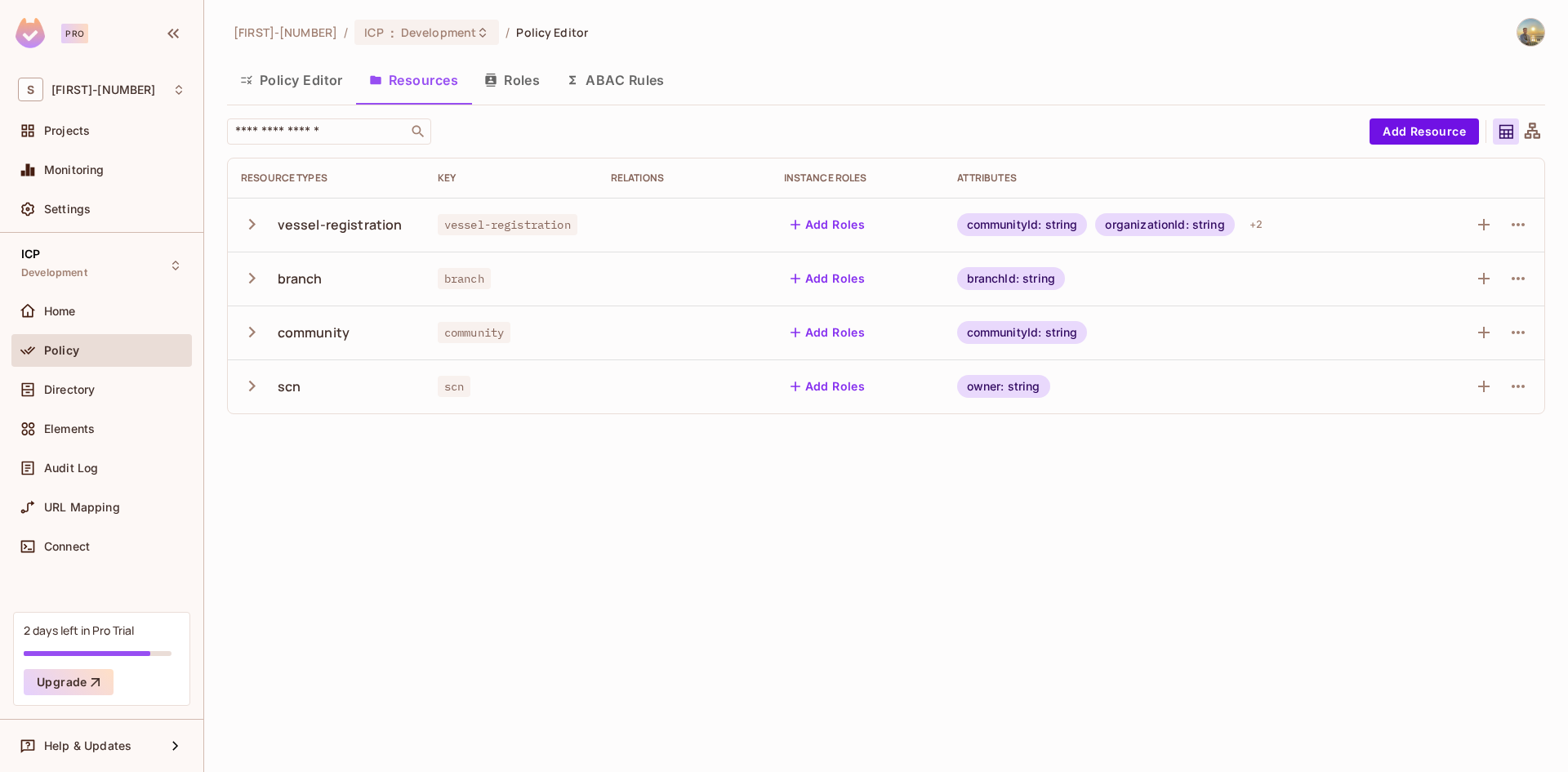 click on "Resources" at bounding box center [413, 80] 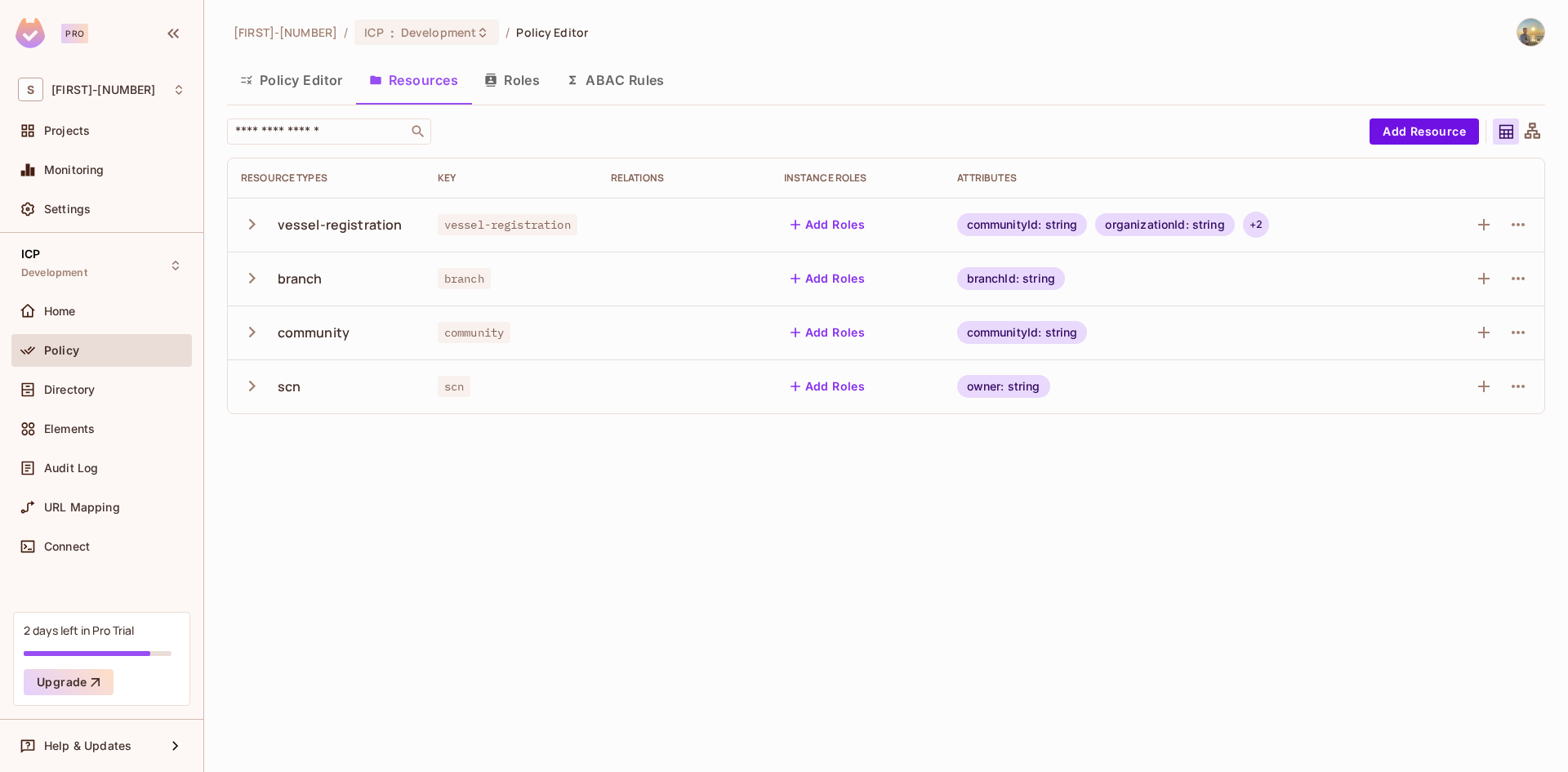 click on "+ 2" at bounding box center [1256, 225] 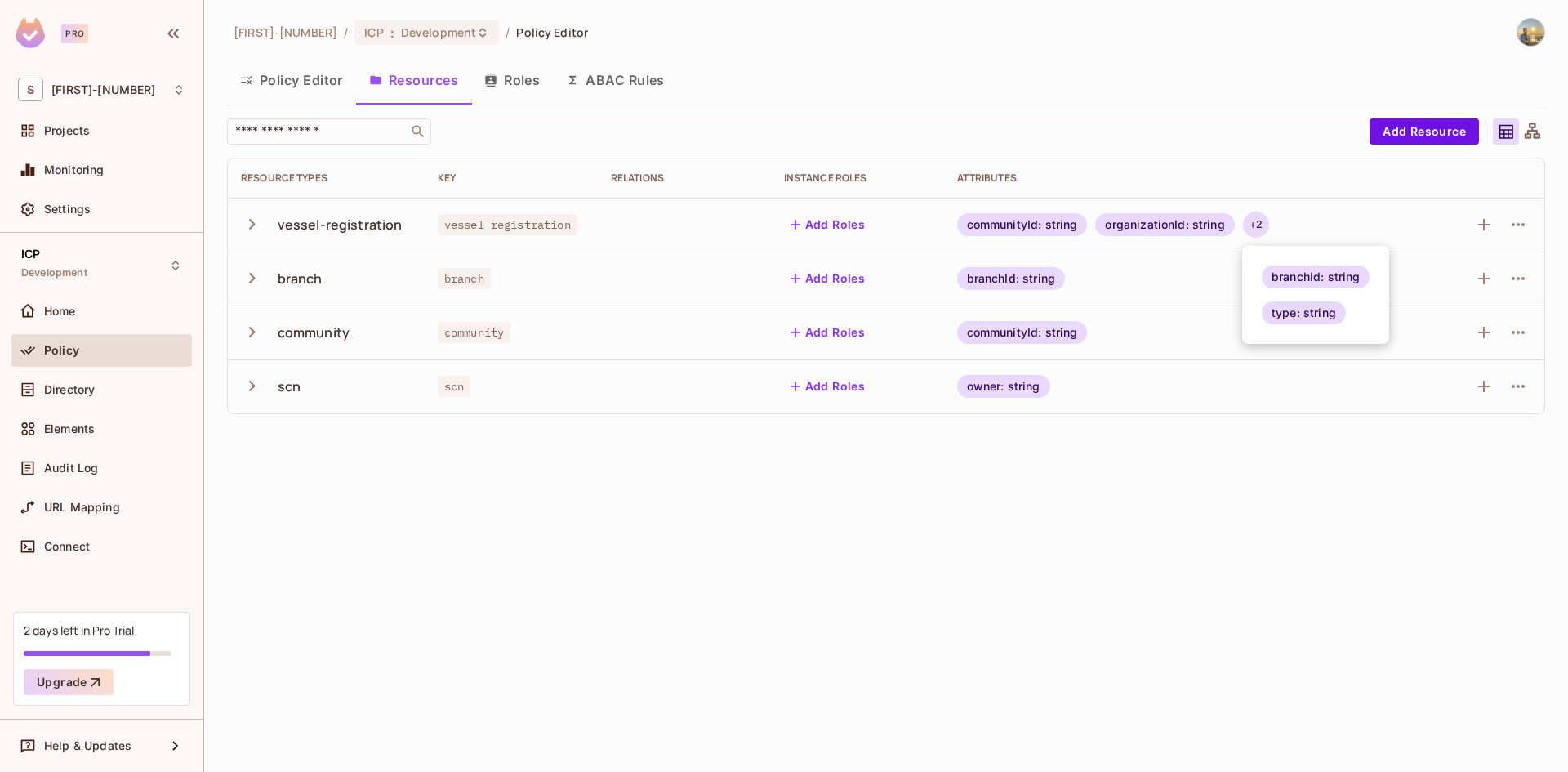 click at bounding box center [784, 386] 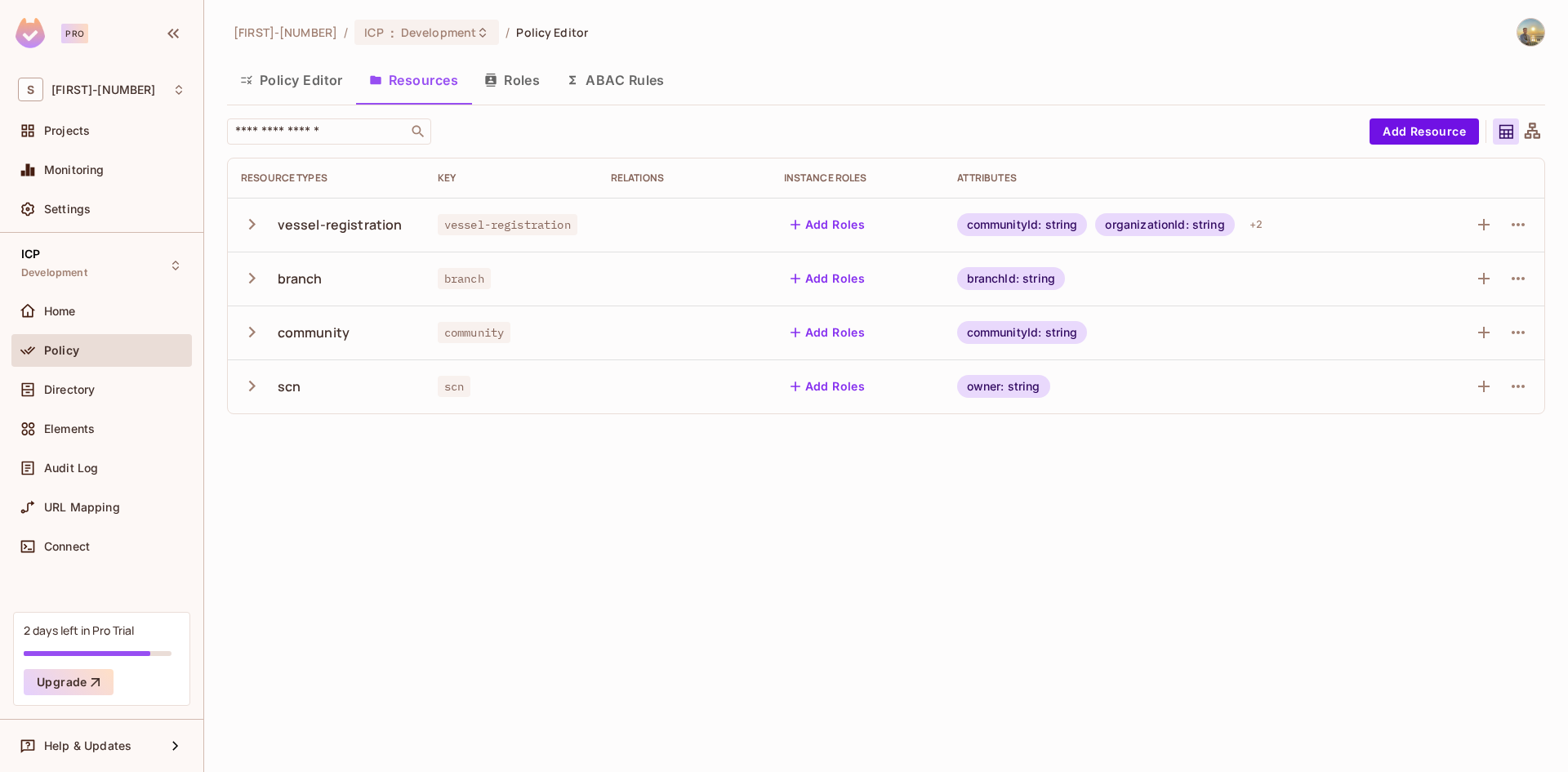 click on "ABAC Rules" at bounding box center [615, 80] 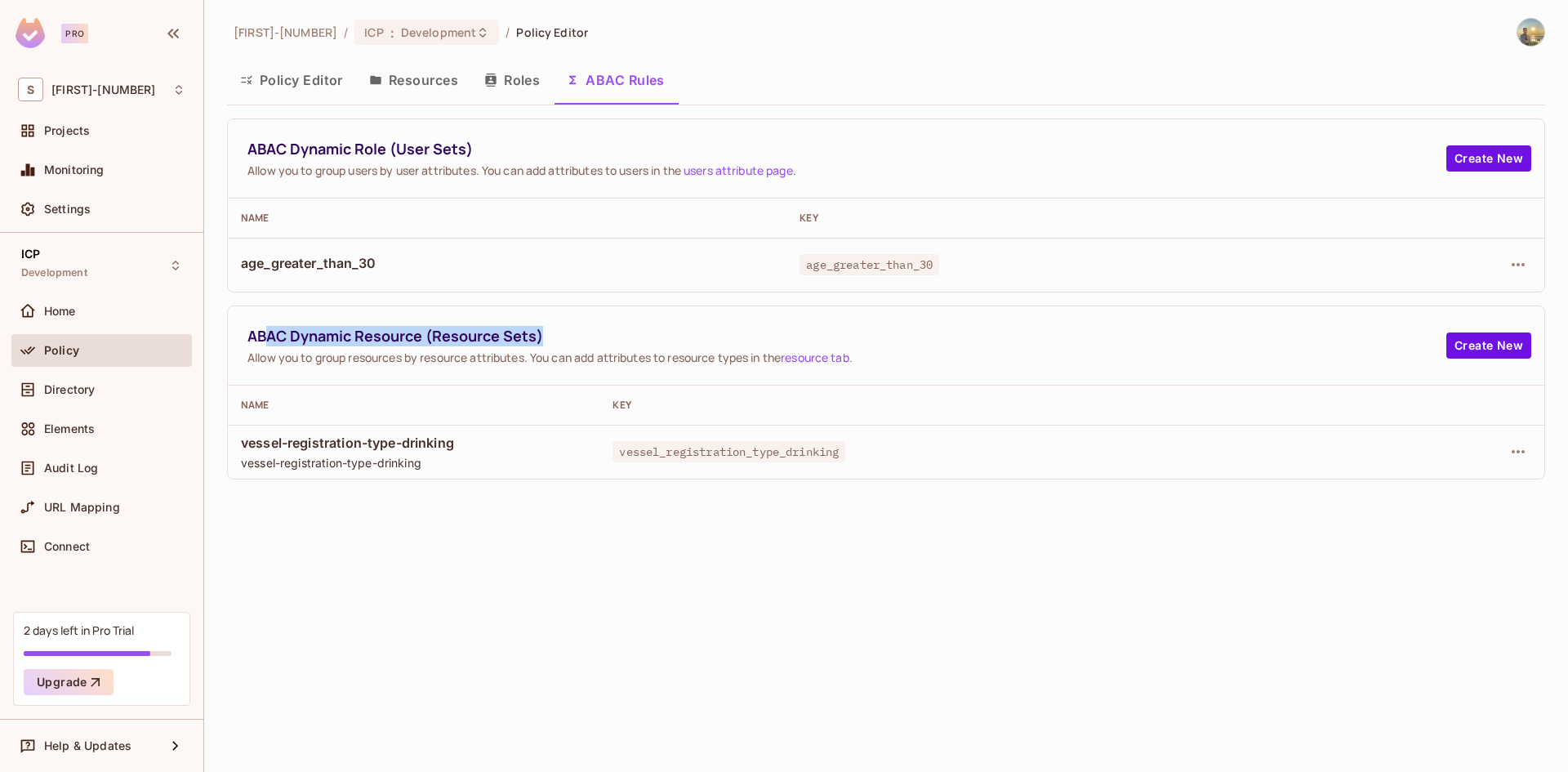 drag, startPoint x: 266, startPoint y: 336, endPoint x: 628, endPoint y: 338, distance: 362.00552 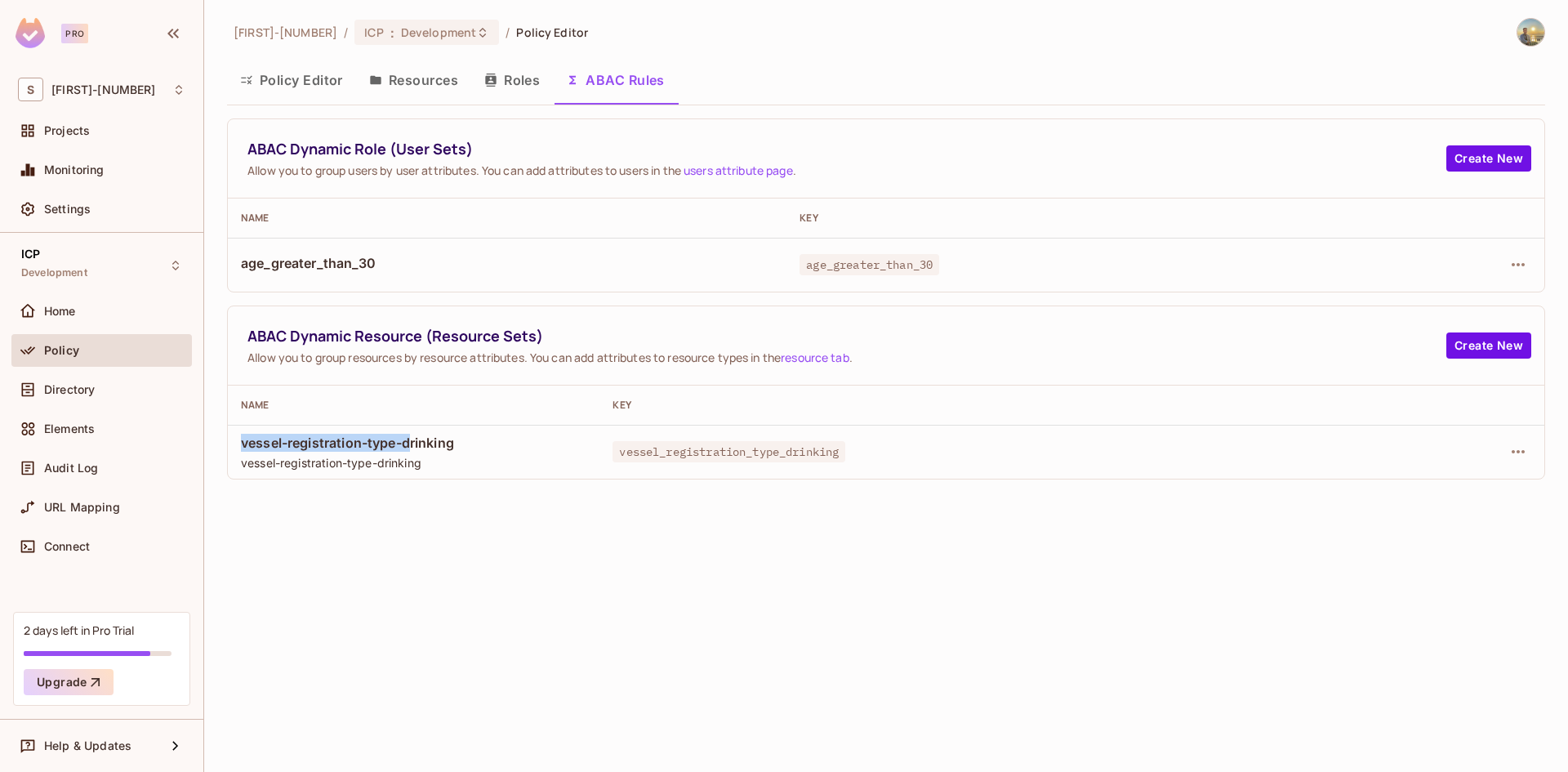 drag, startPoint x: 271, startPoint y: 441, endPoint x: 414, endPoint y: 435, distance: 143.12582 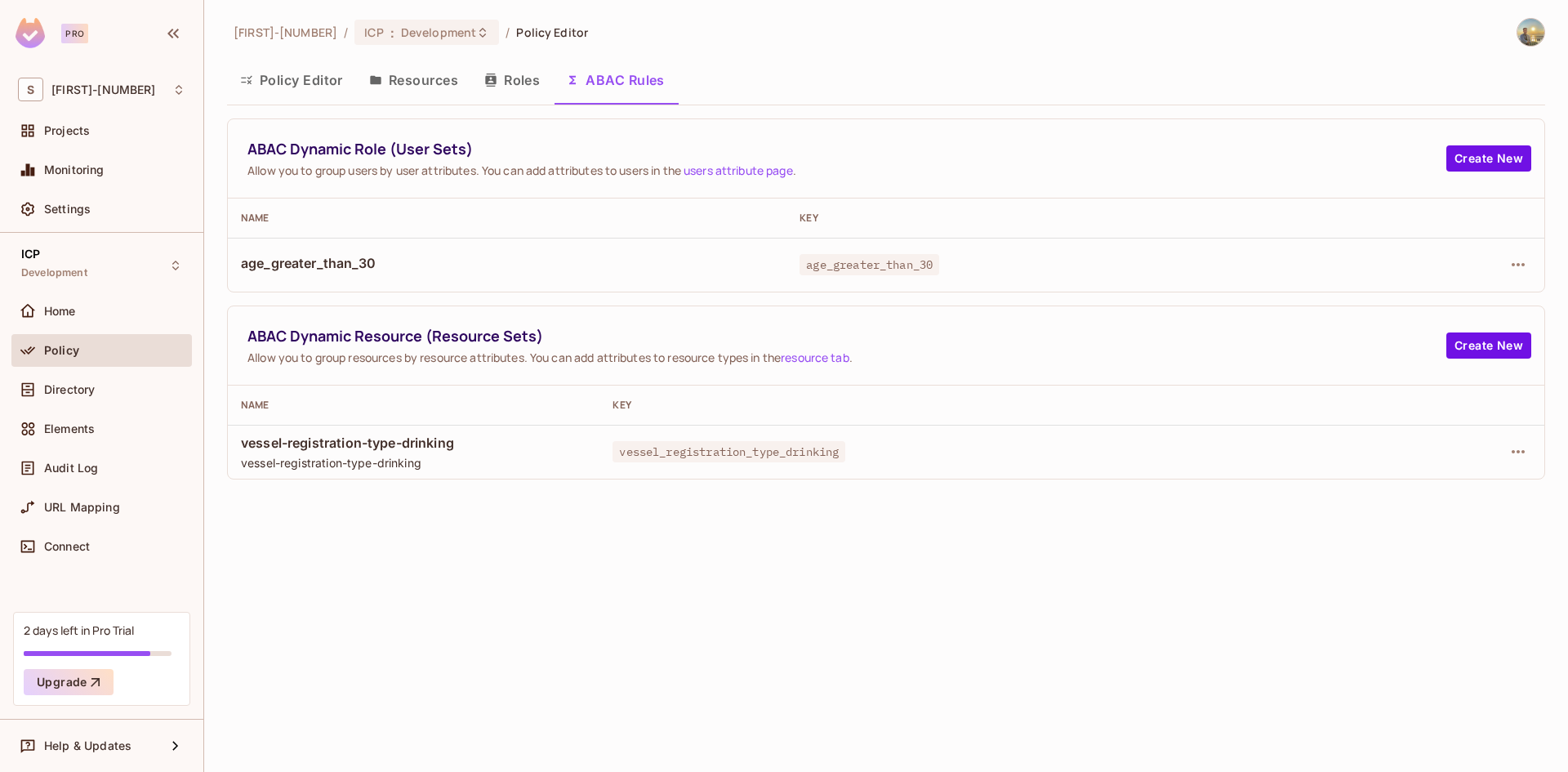 click on "Siddharth-485 / ICP : Development / Policy Editor Policy Editor Resources Roles ABAC Rules ABAC Dynamic Role (User Sets) Allow you to group users by user attributes. You can add attributes to users in the   users attribute page . Create New Name Key age_greater_than_30 age_greater_than_30 ABAC Dynamic Resource (Resource Sets) Allow you to group resources by resource attributes. You can add attributes to resource types in the  resource tab . Create New Name Key vessel-registration-type-drinking vessel-registration-type-drinking vessel_registration_type_drinking" at bounding box center [886, 386] 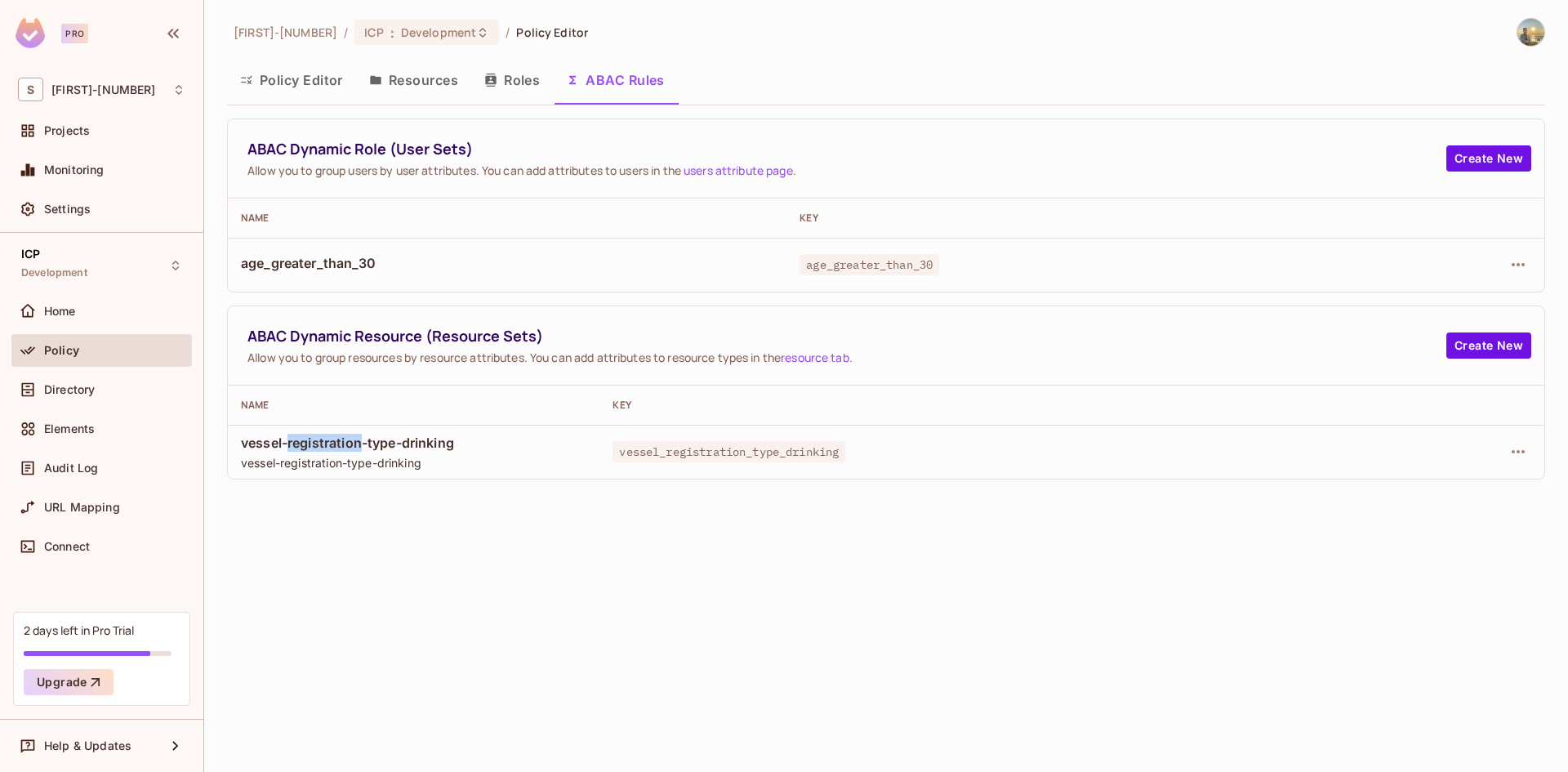 click on "vessel-registration-type-drinking" at bounding box center [413, 443] 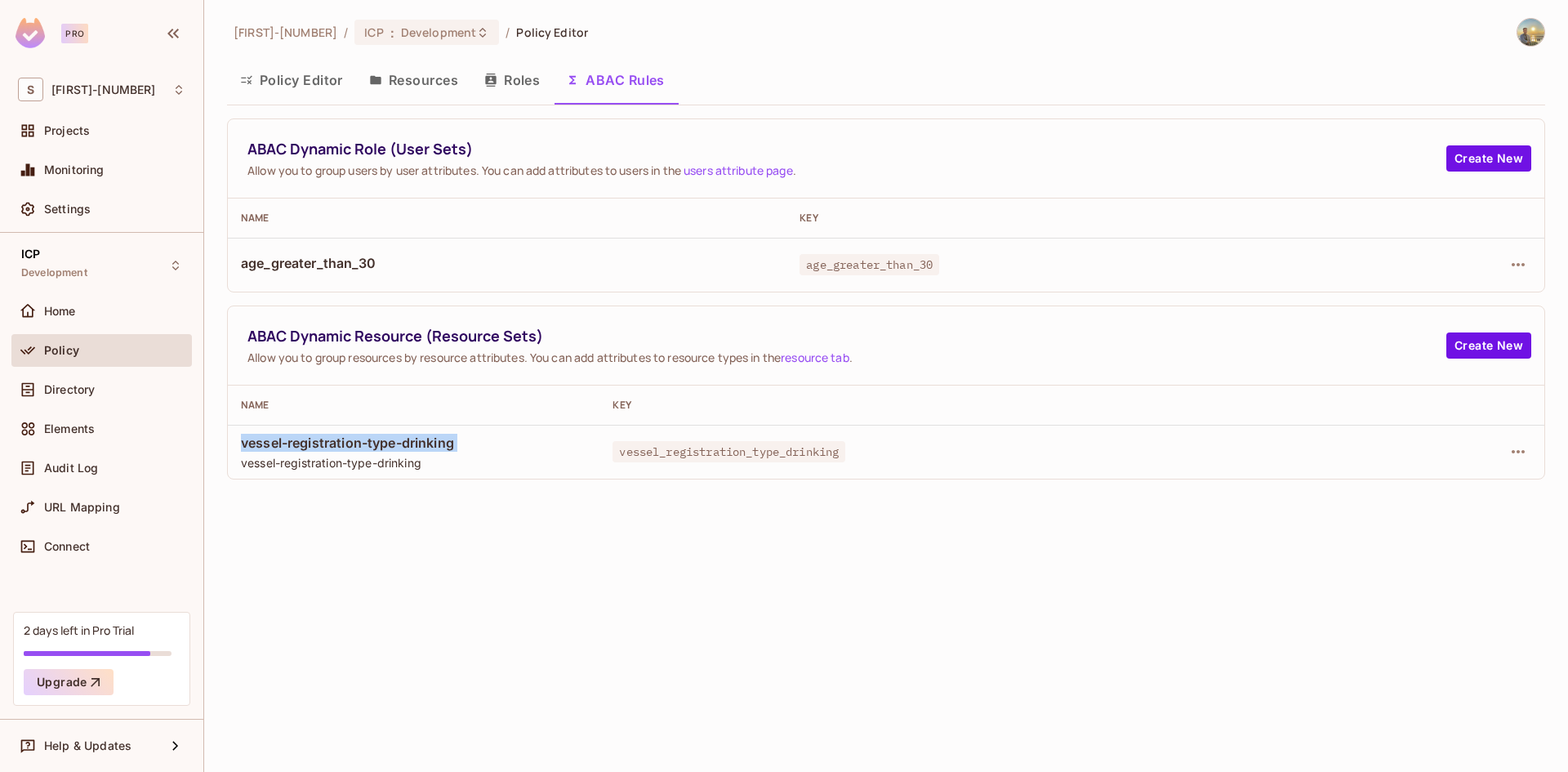 click on "vessel-registration-type-drinking" at bounding box center (413, 443) 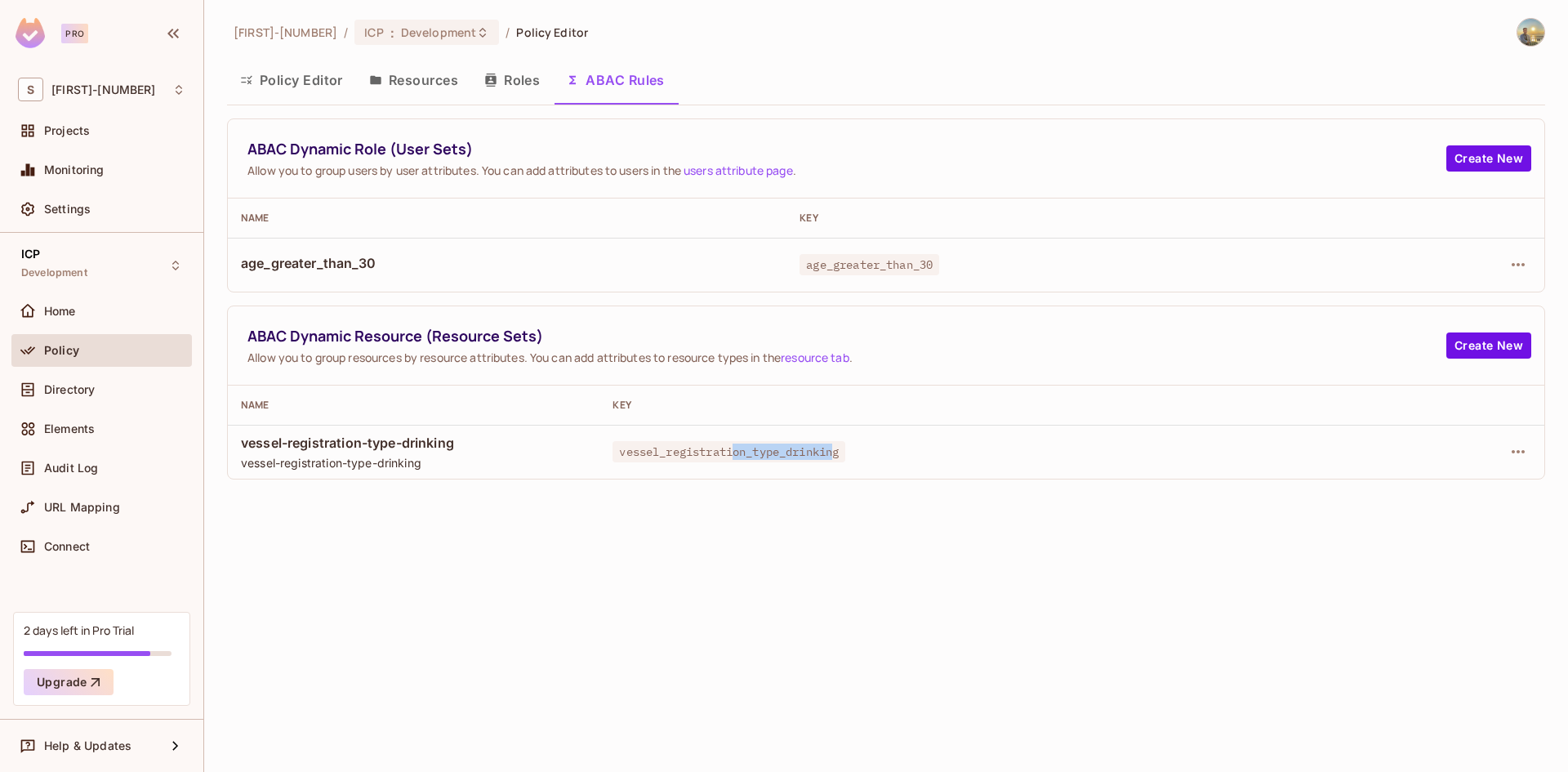 drag, startPoint x: 737, startPoint y: 450, endPoint x: 833, endPoint y: 442, distance: 96.33276 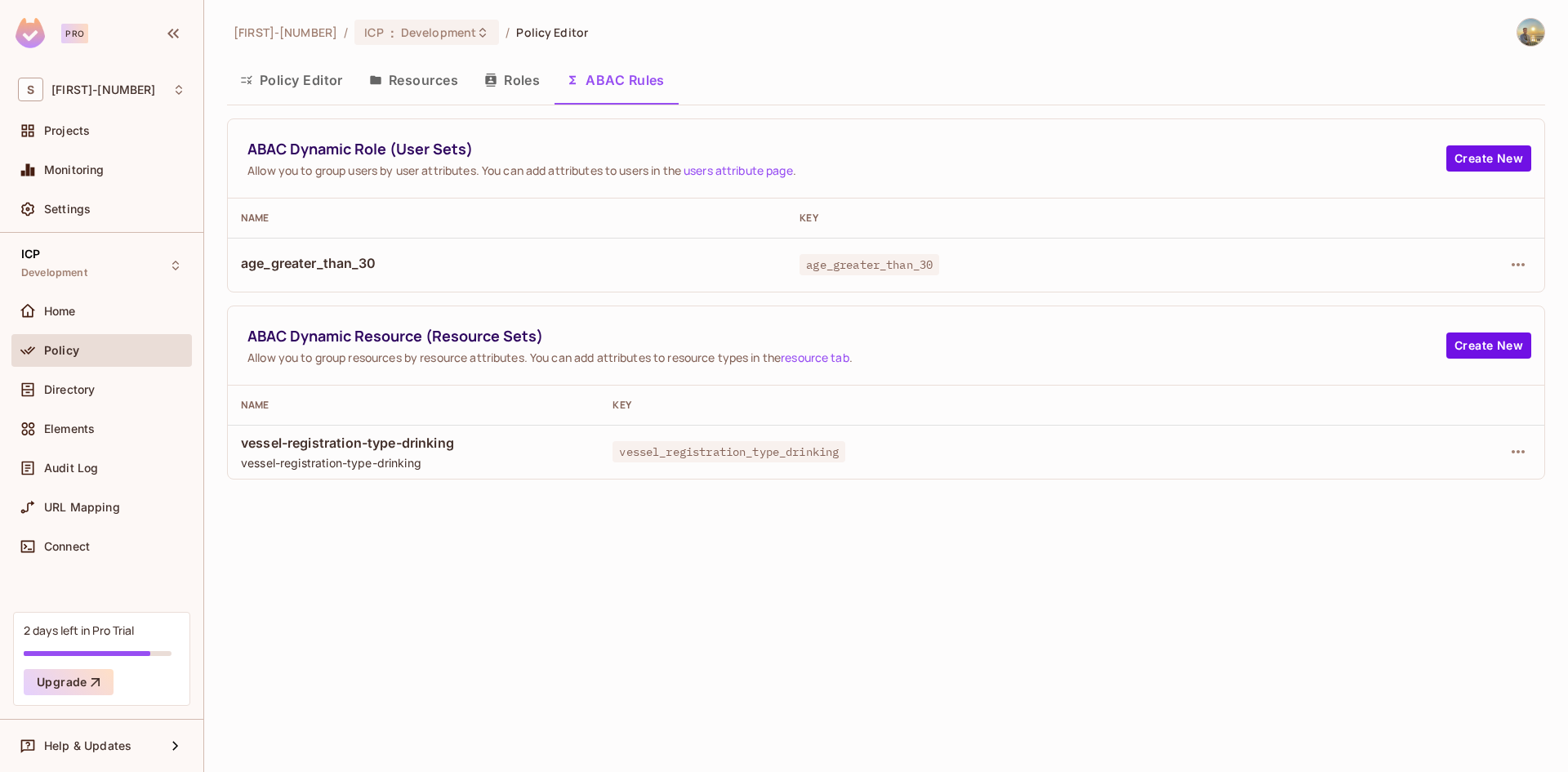 click on "vessel_registration_type_drinking" at bounding box center [728, 452] 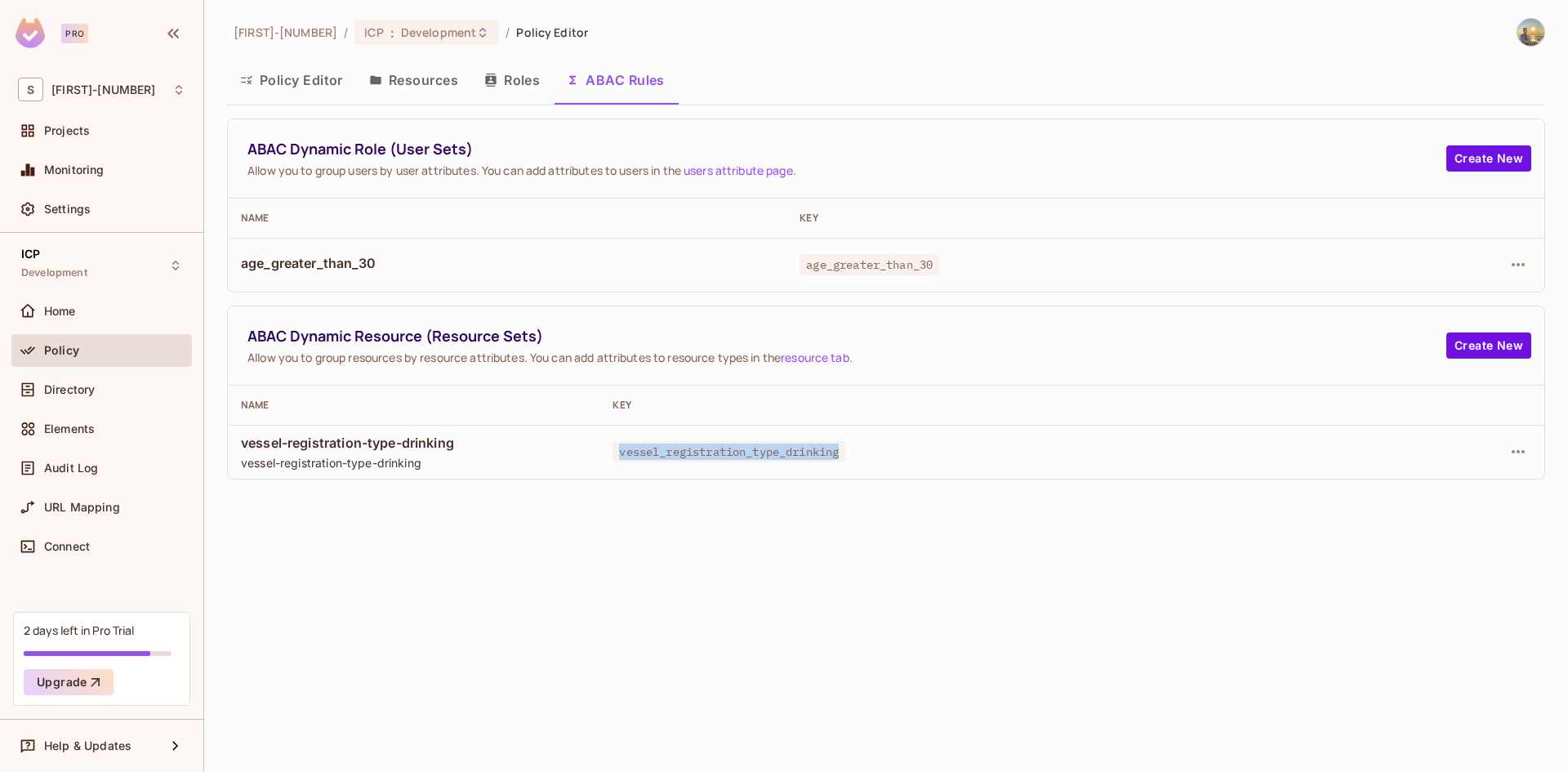 click on "vessel_registration_type_drinking" at bounding box center (728, 452) 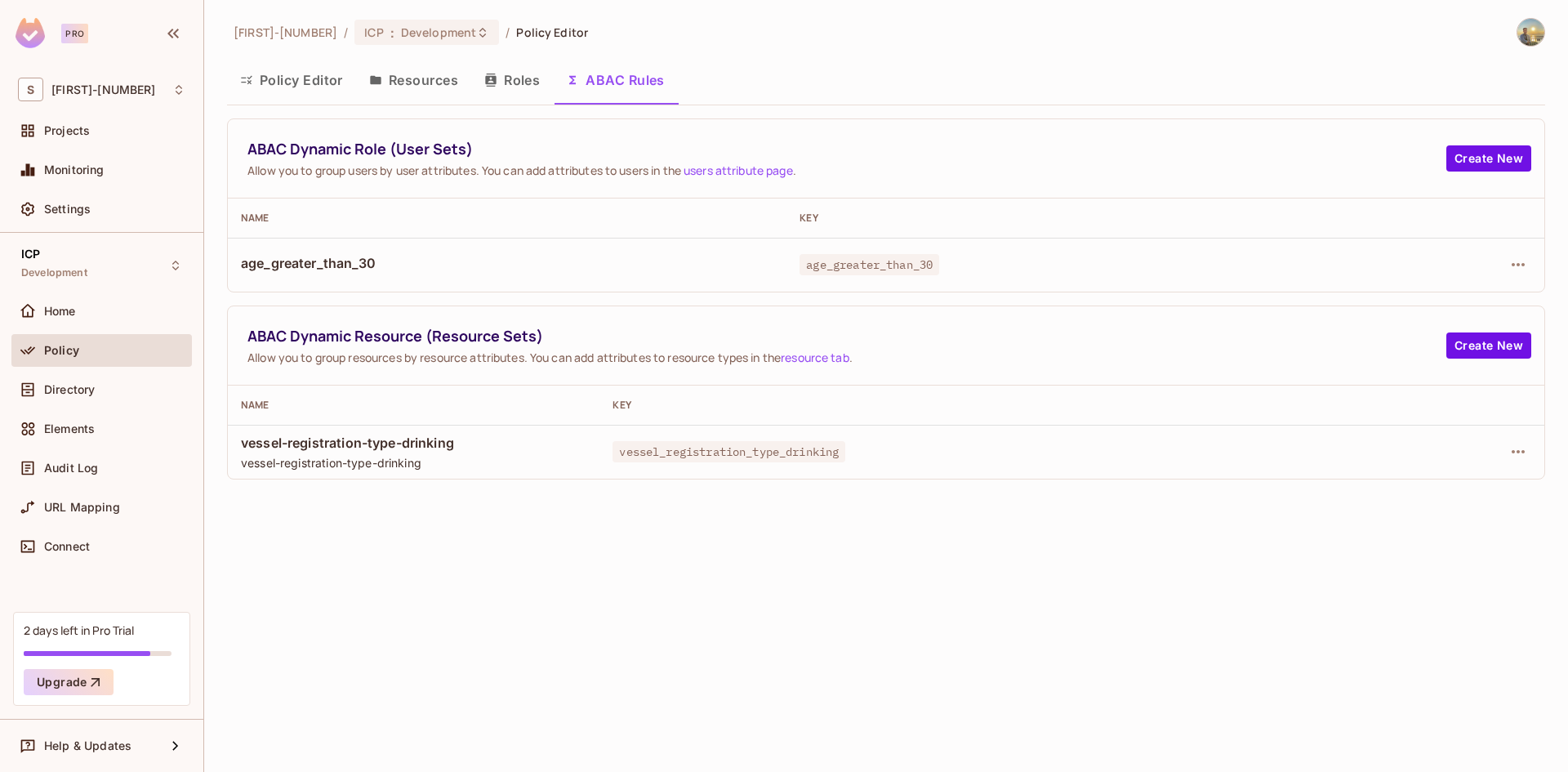 click on "age_greater_than_30" at bounding box center [869, 265] 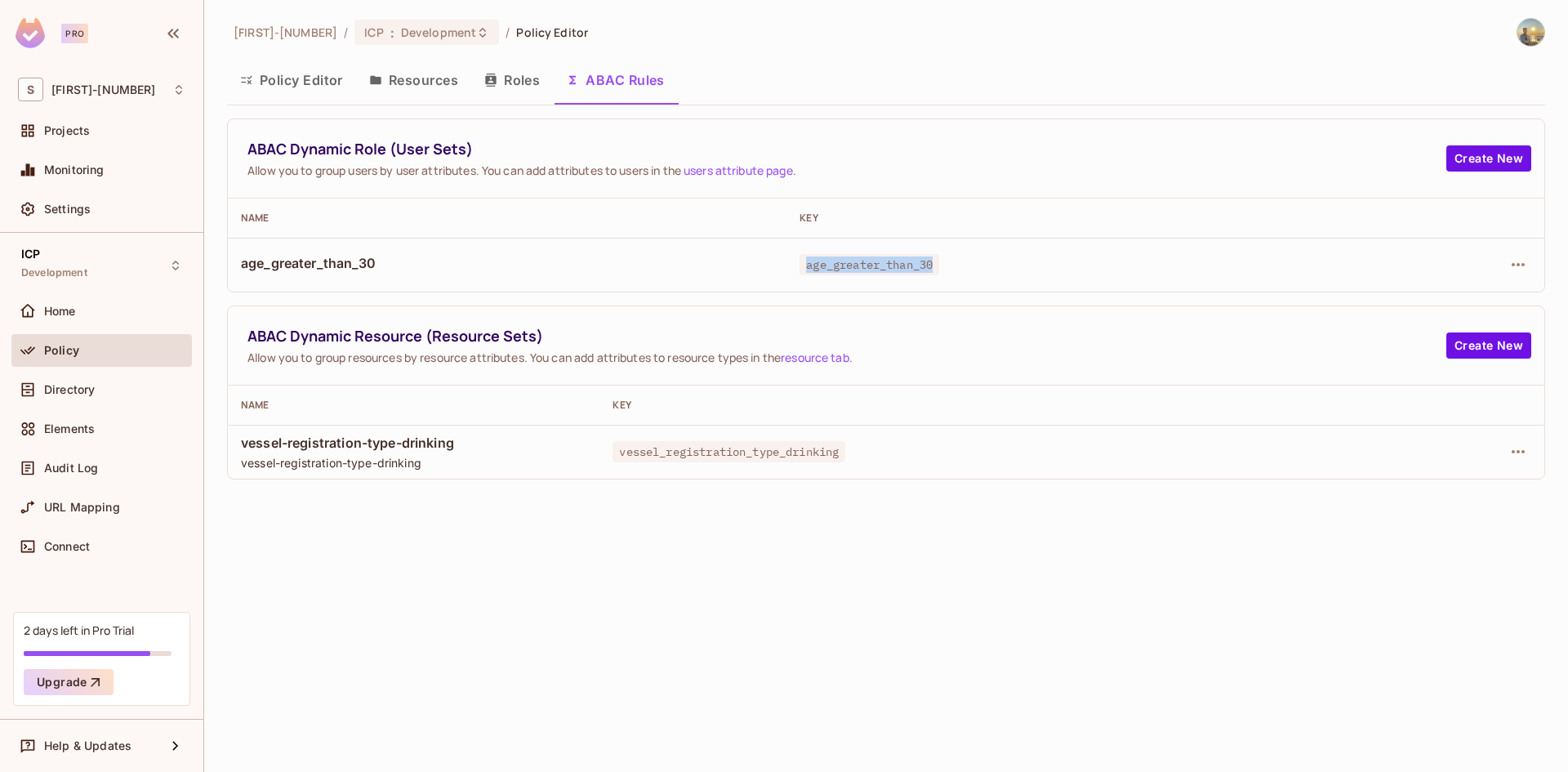 click on "age_greater_than_30" at bounding box center [869, 265] 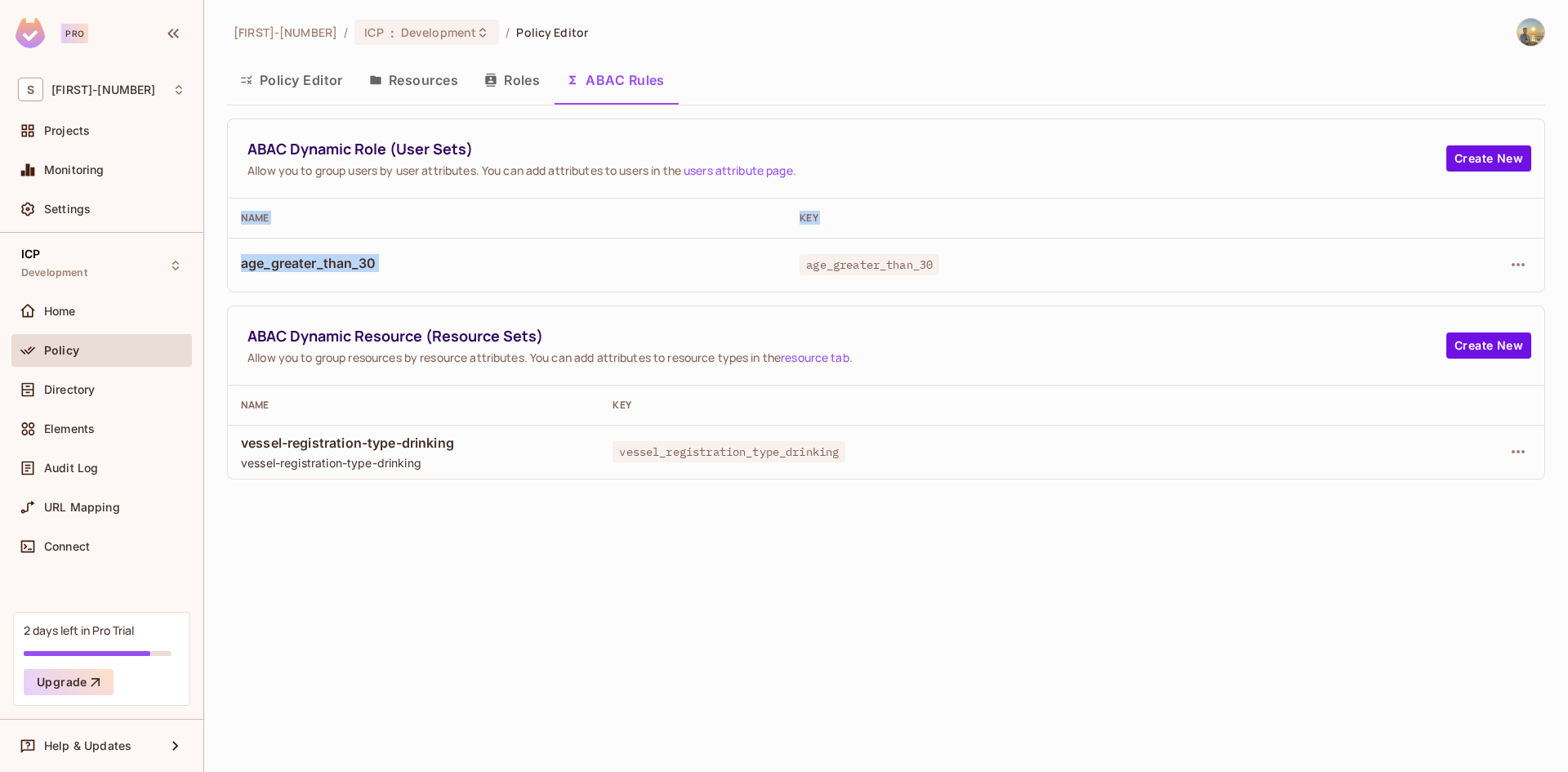 click on "age_greater_than_30" at bounding box center [869, 265] 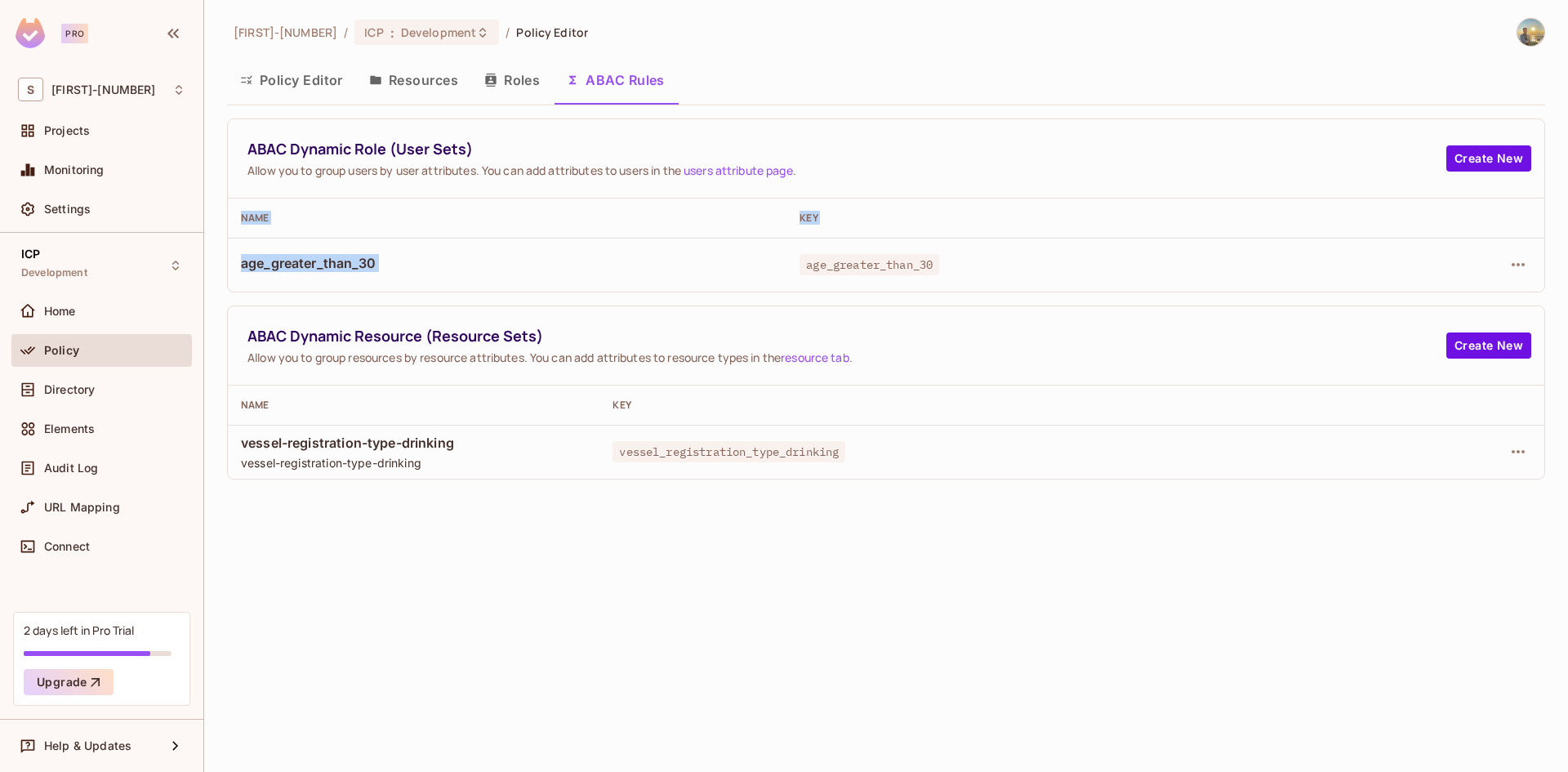 click on "Policy Editor" at bounding box center (292, 80) 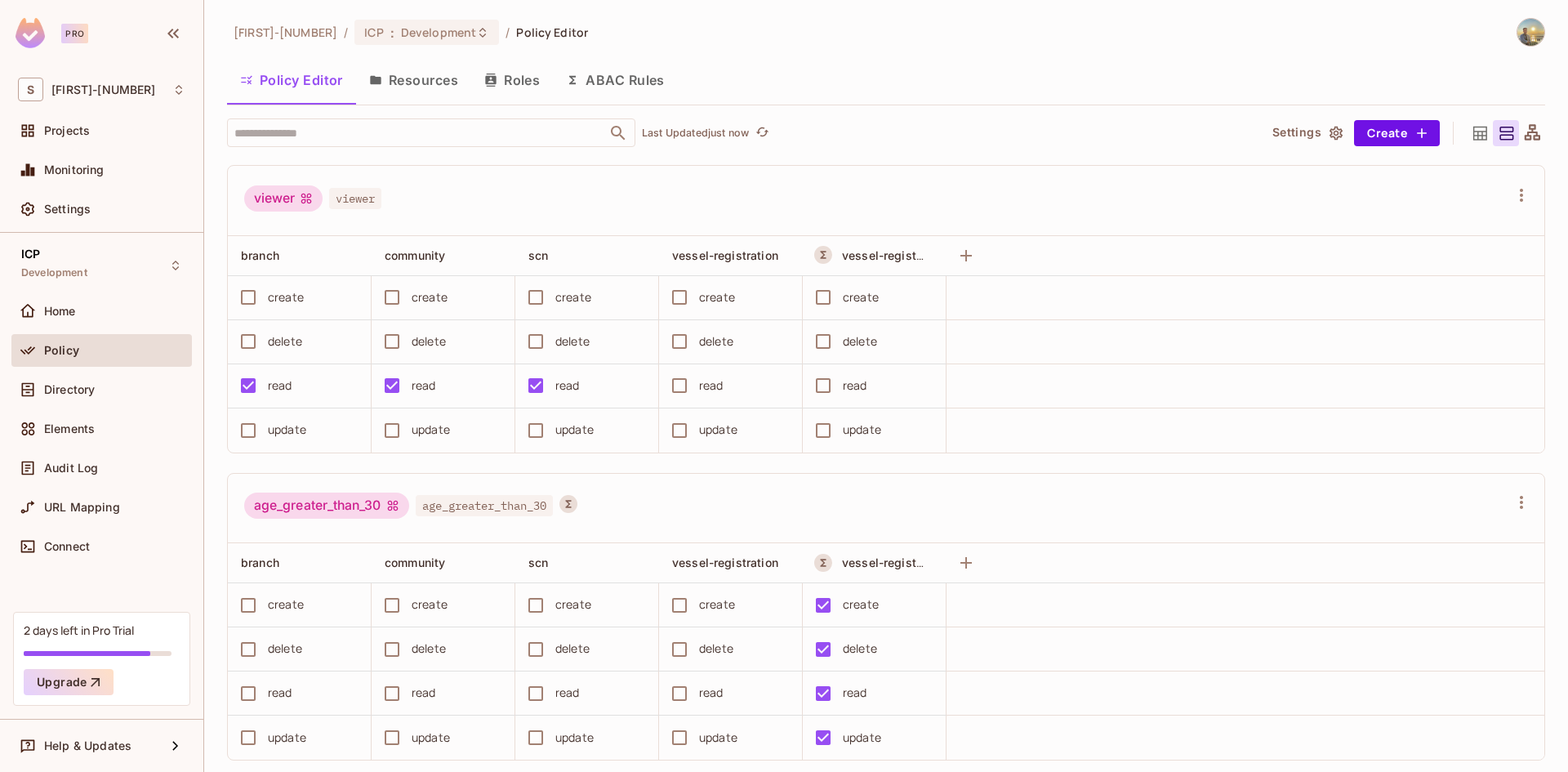 scroll, scrollTop: 1254, scrollLeft: 0, axis: vertical 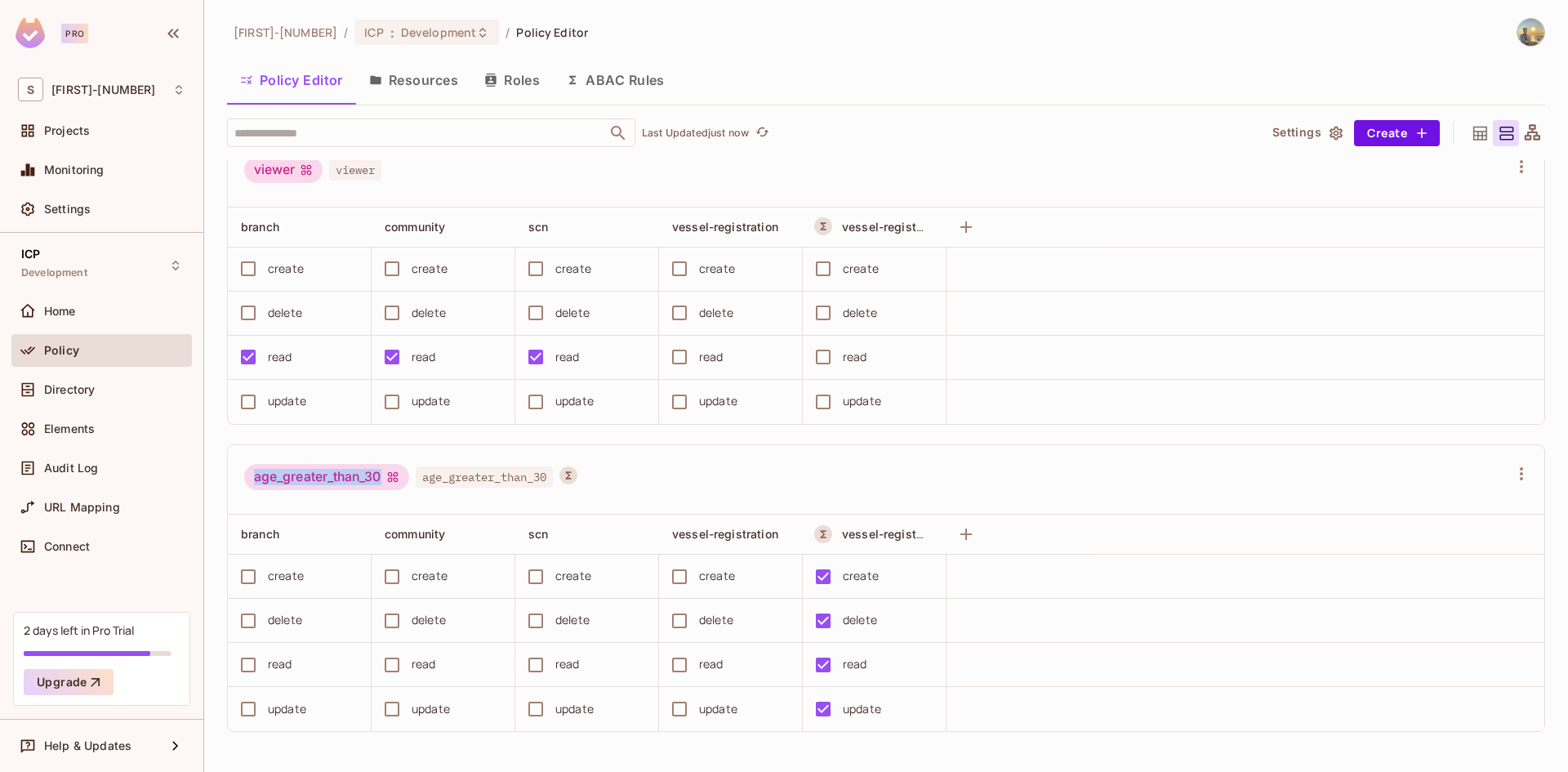 drag, startPoint x: 248, startPoint y: 474, endPoint x: 409, endPoint y: 480, distance: 161.11176 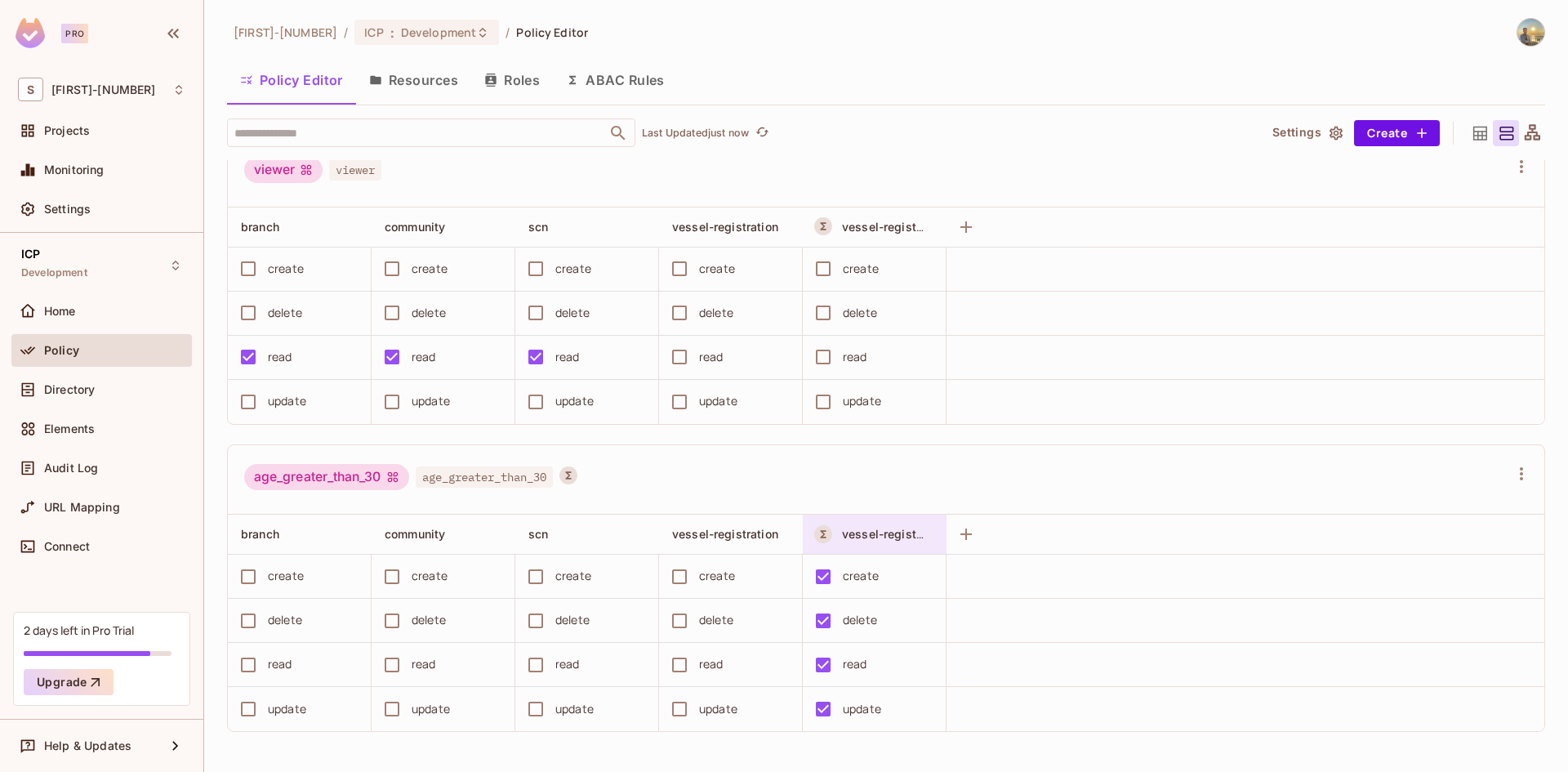 click on "vessel-registration-type-drinking" at bounding box center (875, 534) 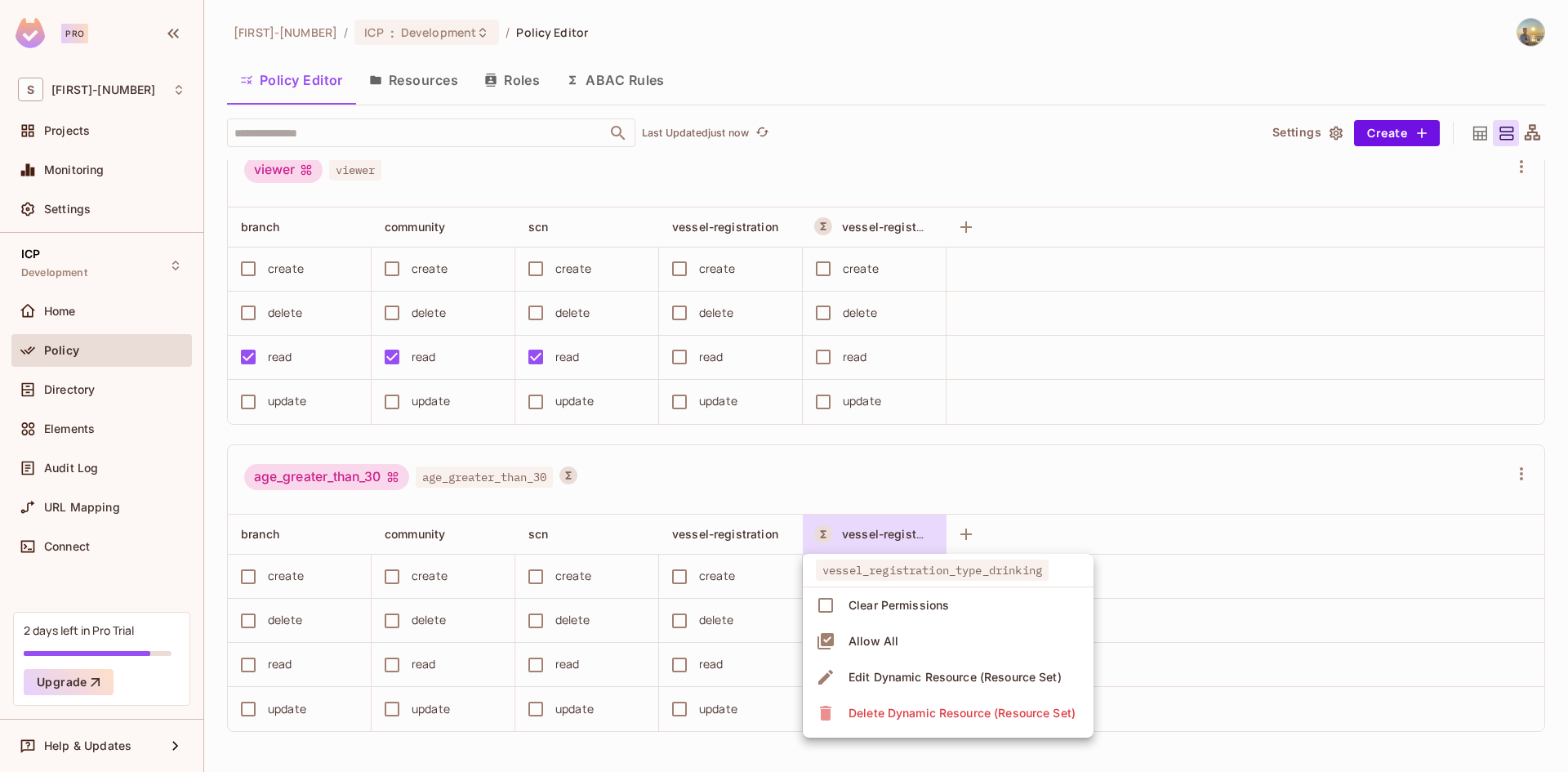 click at bounding box center [784, 386] 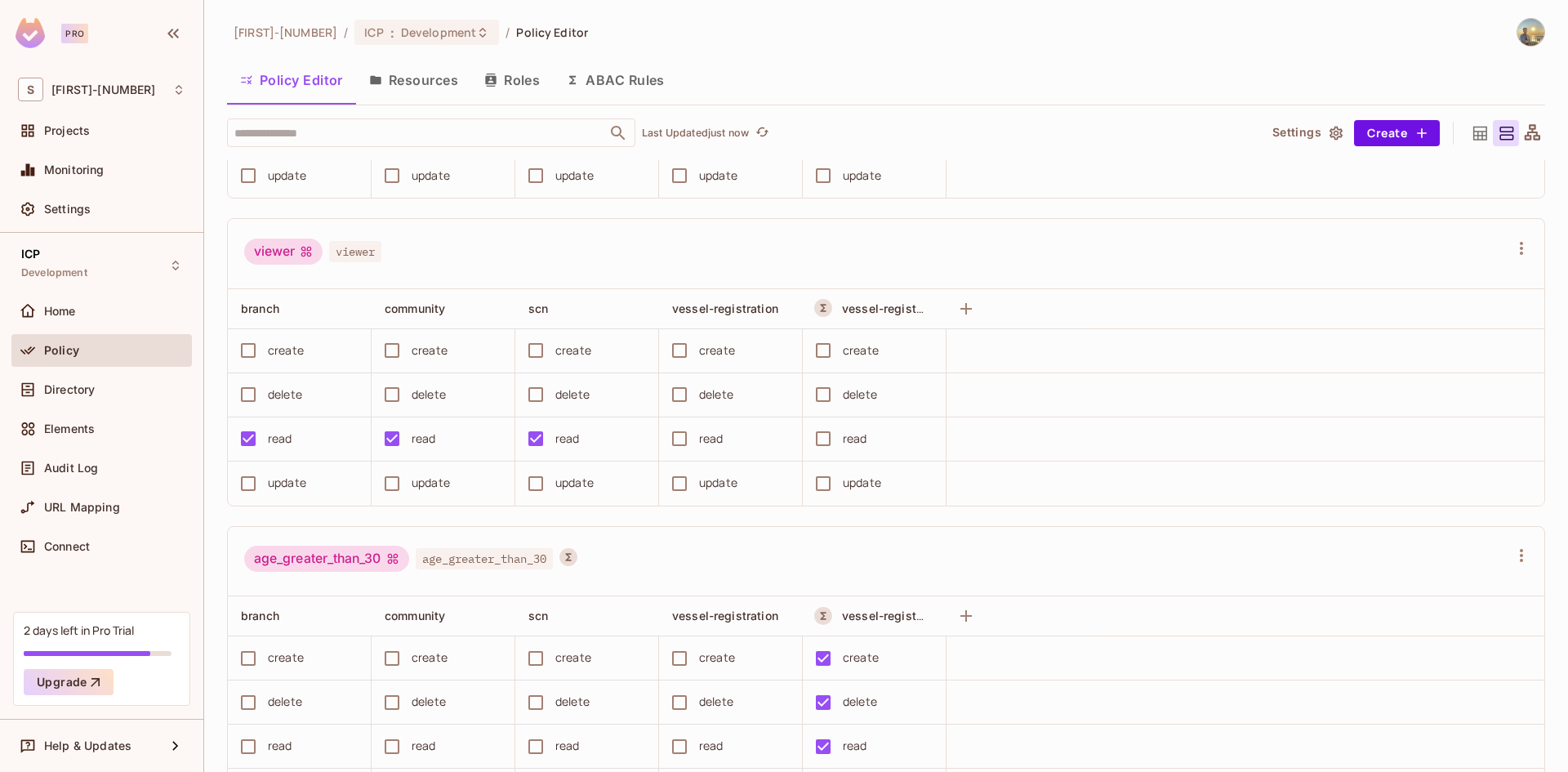 scroll, scrollTop: 1091, scrollLeft: 0, axis: vertical 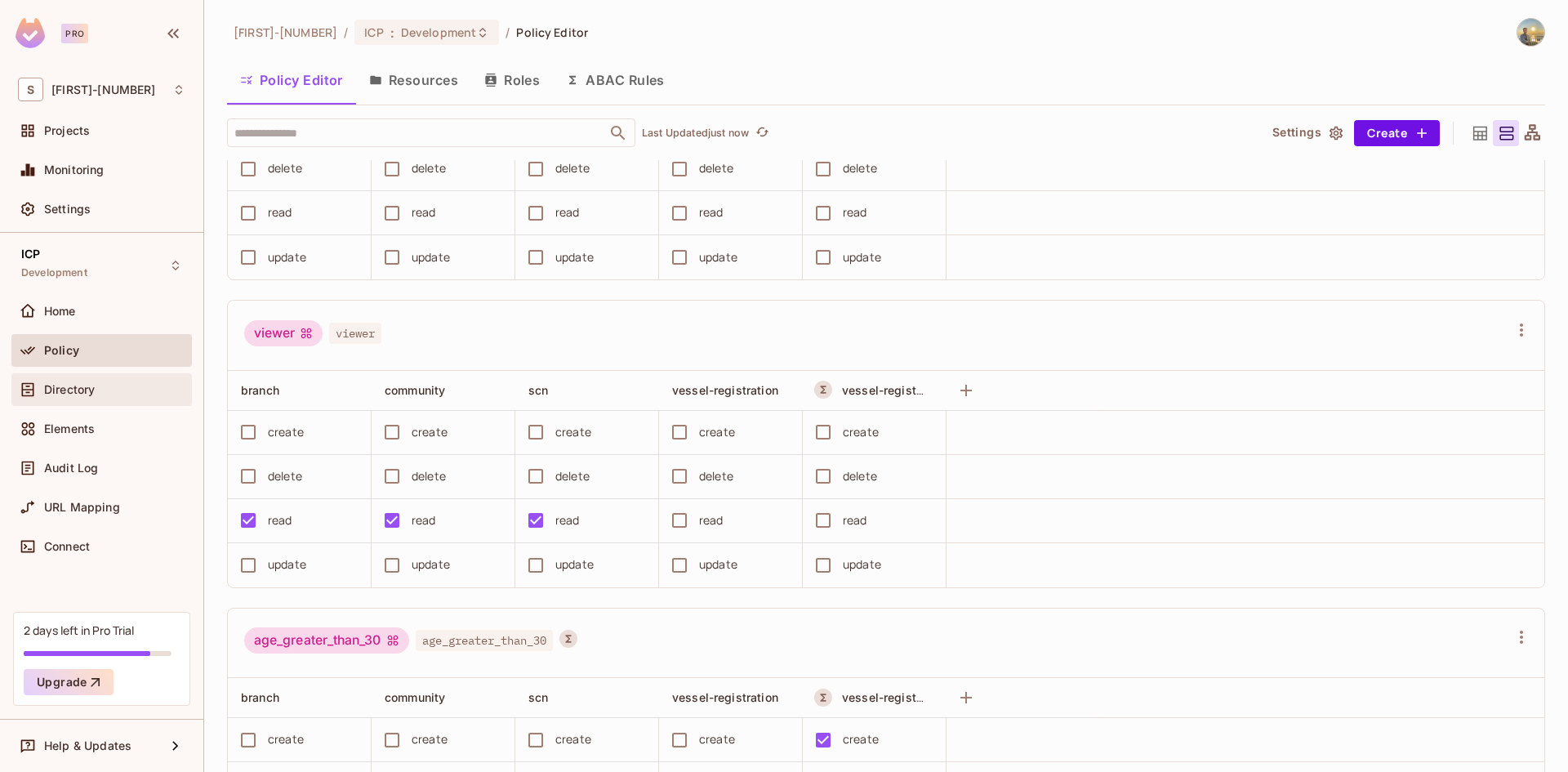 click on "Directory" at bounding box center (114, 390) 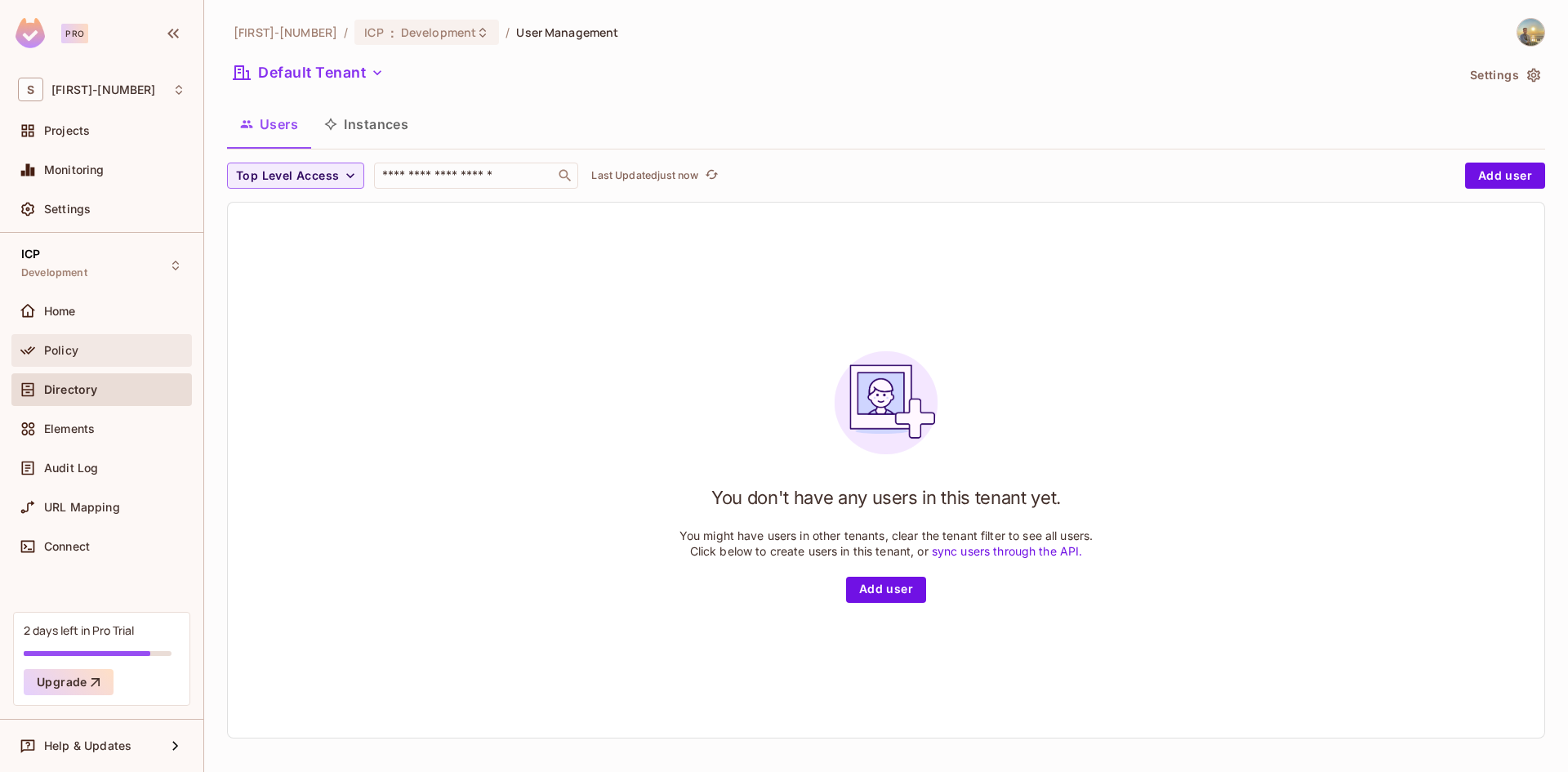 click on "Policy" at bounding box center (101, 350) 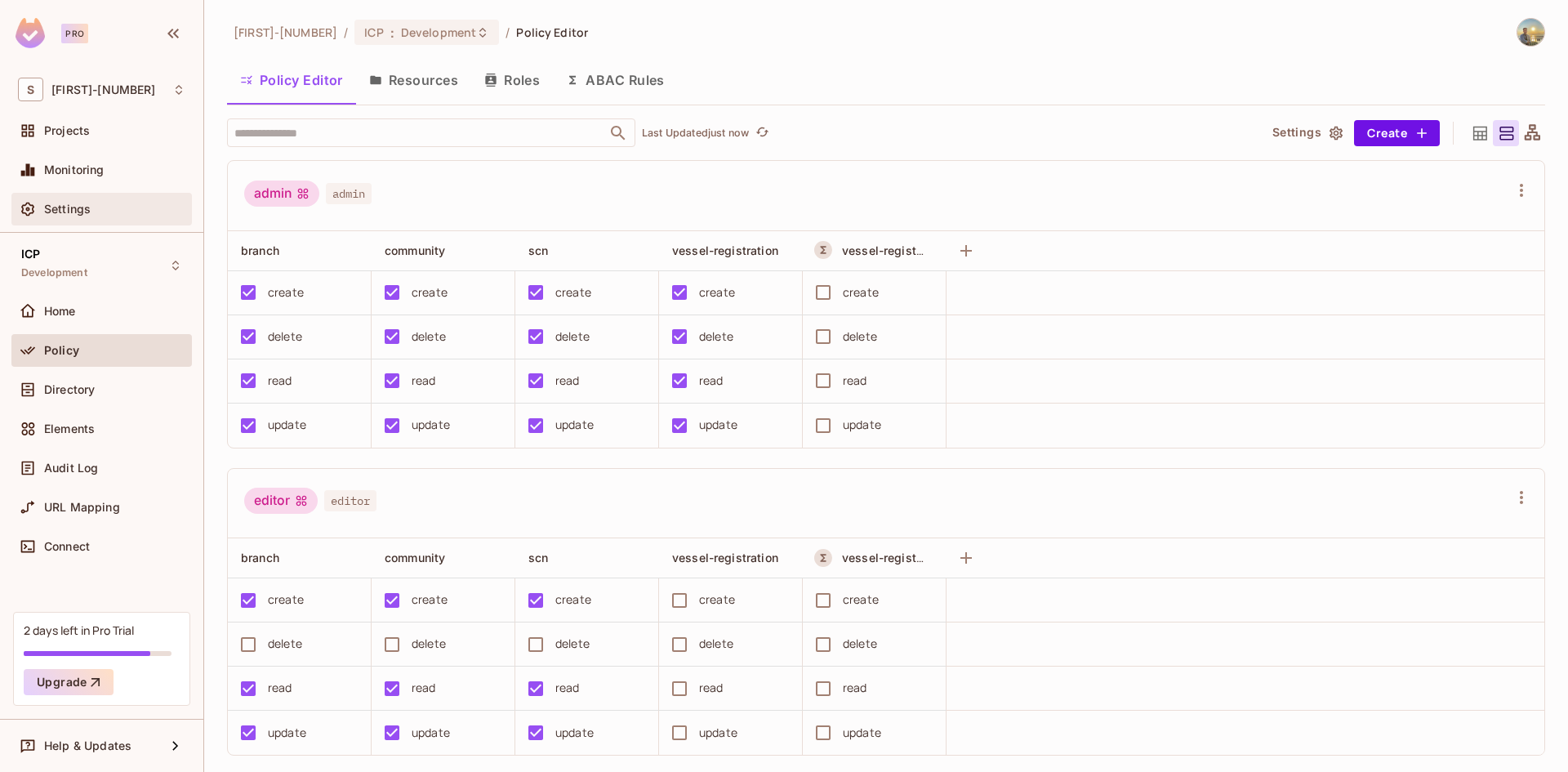 click on "Settings" at bounding box center [101, 209] 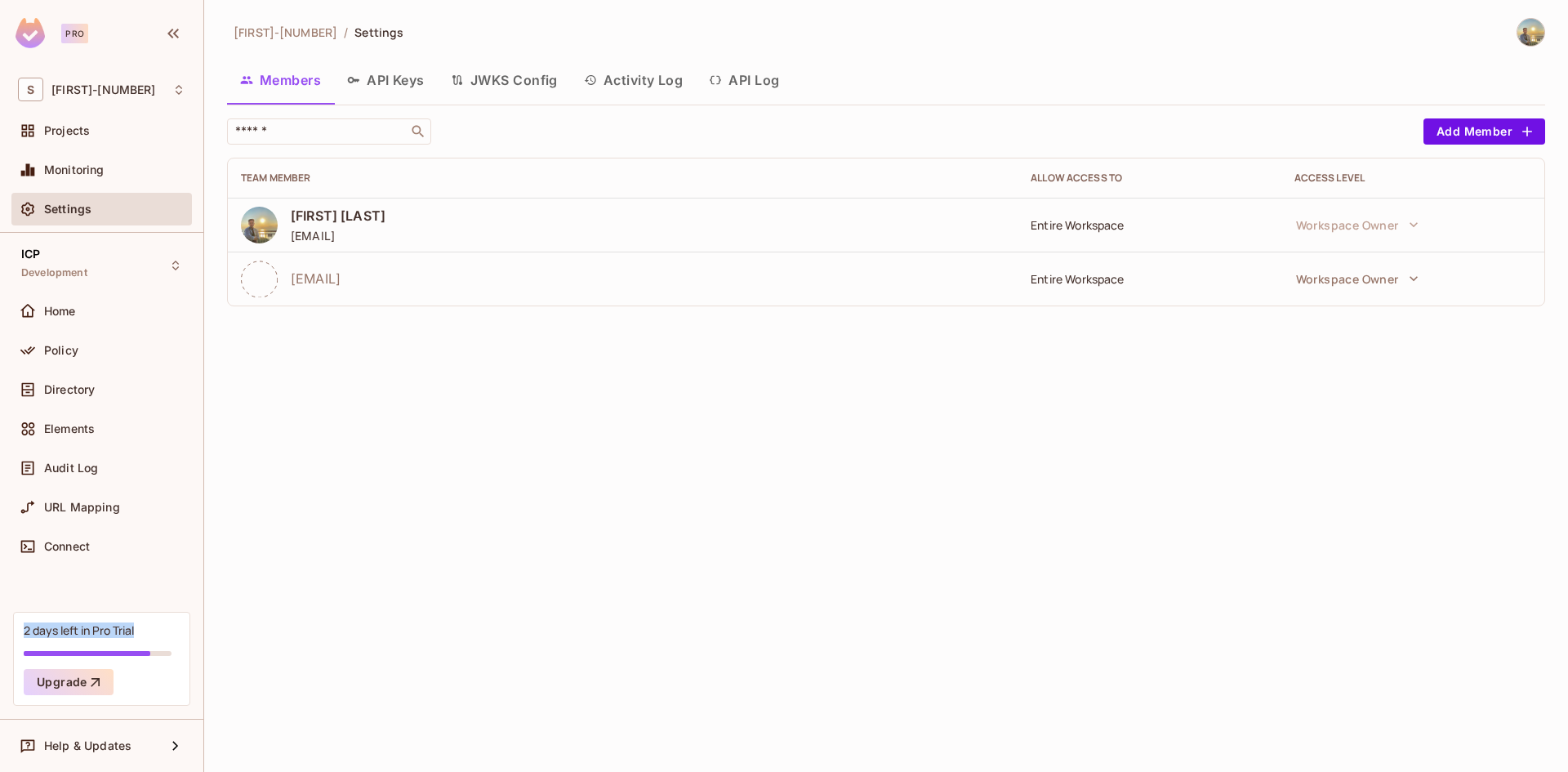drag, startPoint x: 32, startPoint y: 633, endPoint x: 136, endPoint y: 631, distance: 104.01923 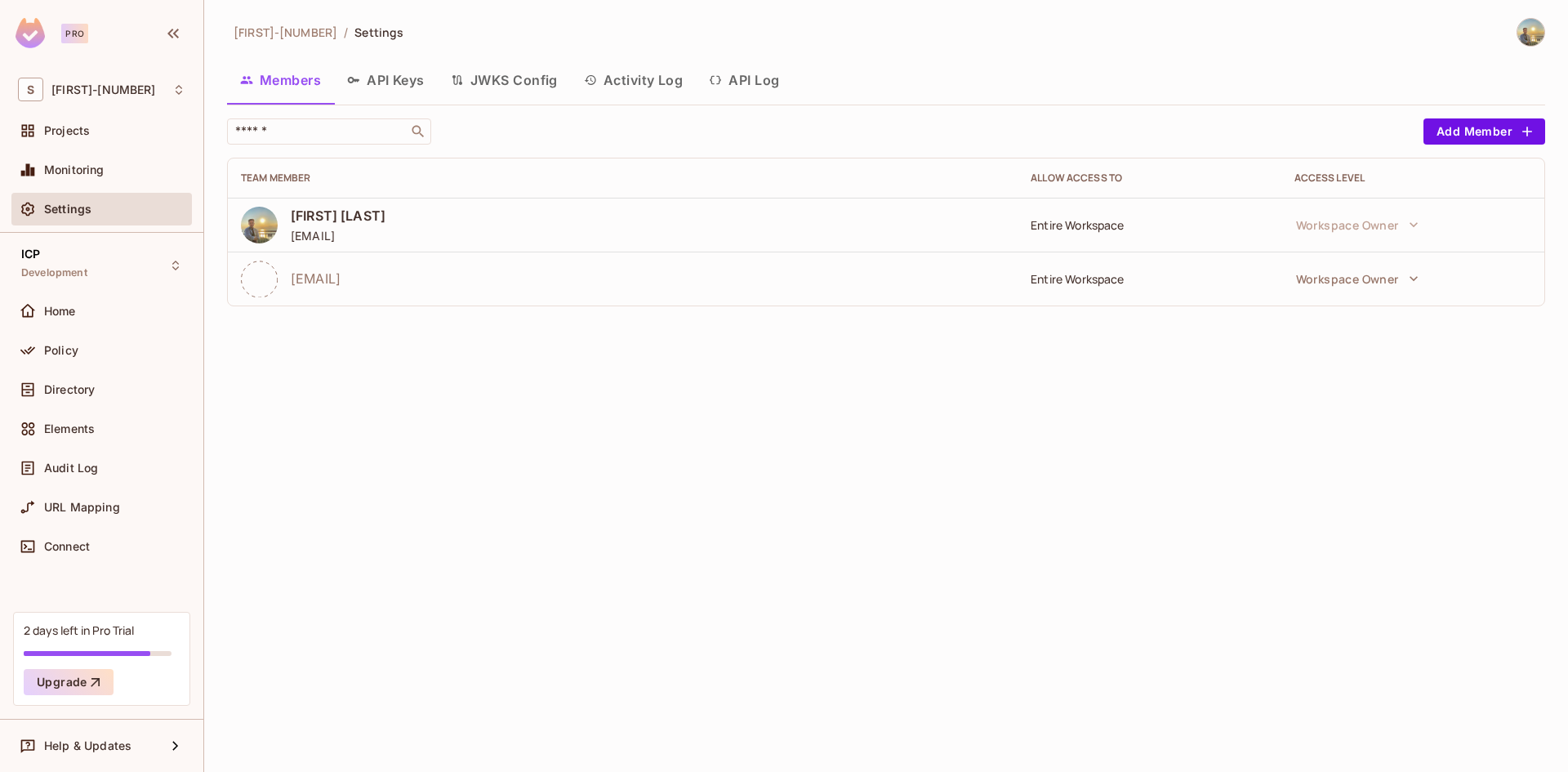 click on "2 days left in Pro Trial Upgrade" at bounding box center (101, 658) 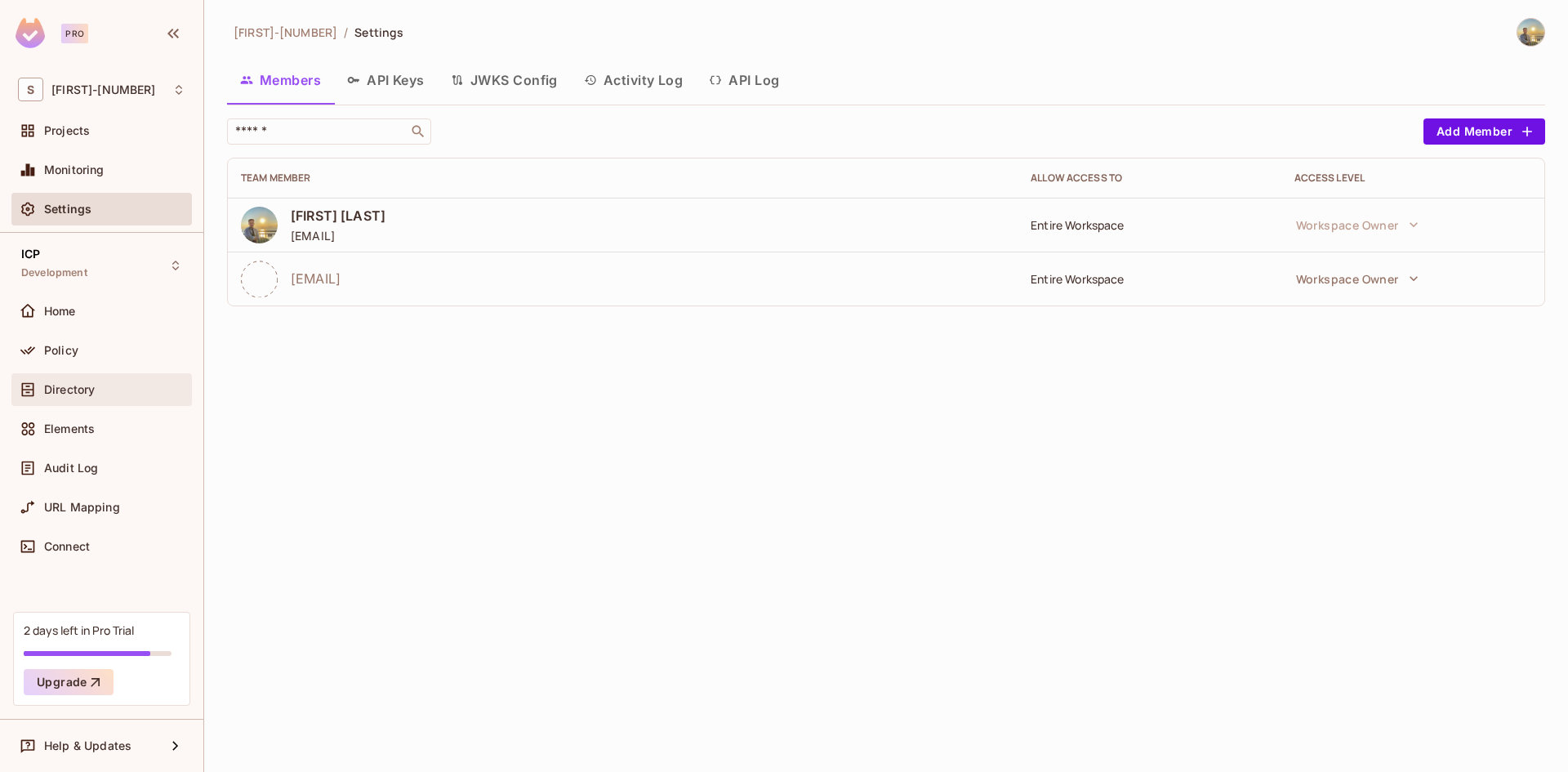 click on "Directory" at bounding box center (114, 390) 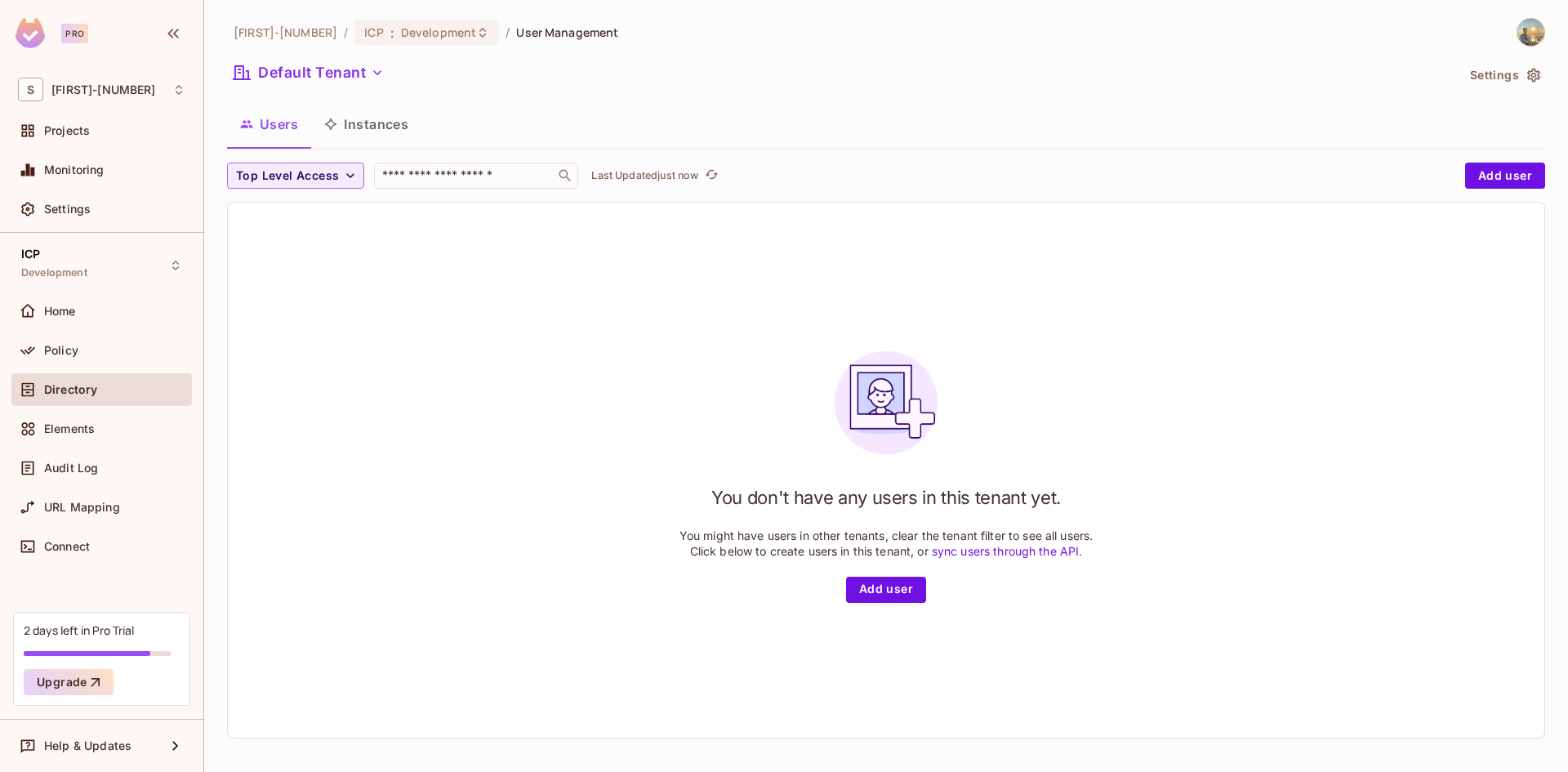 click at bounding box center (1530, 32) 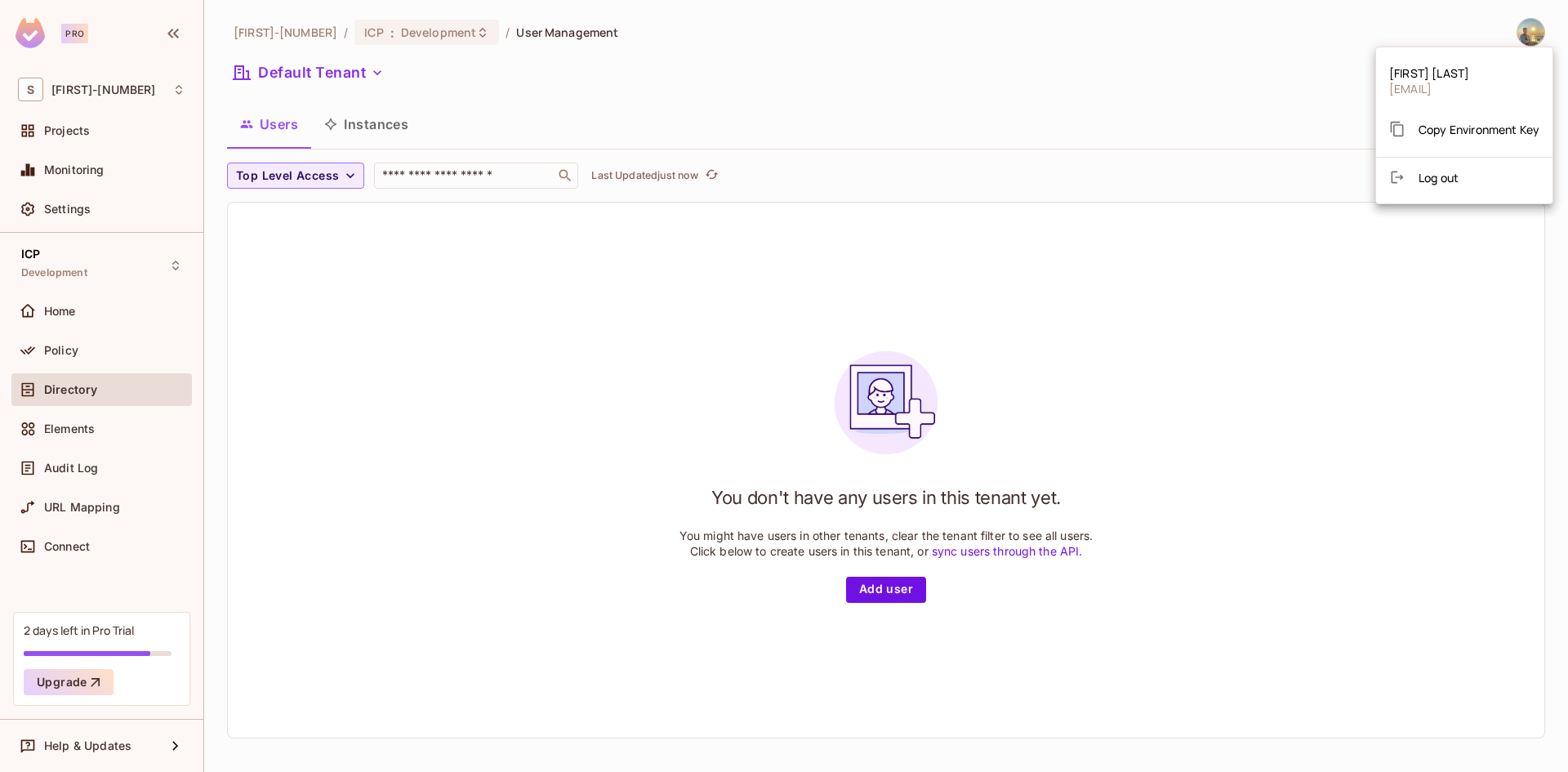 click at bounding box center [784, 386] 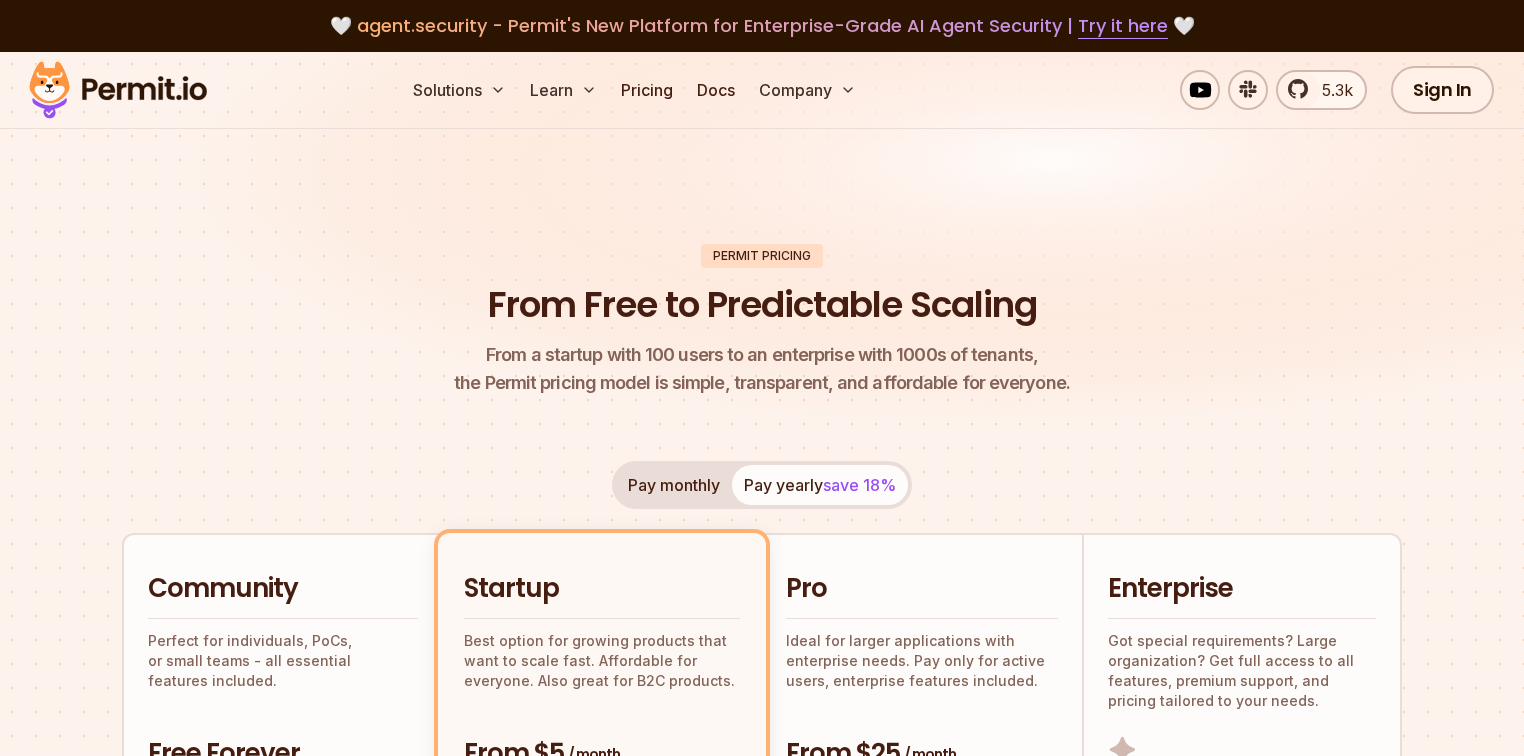 scroll, scrollTop: 0, scrollLeft: 0, axis: both 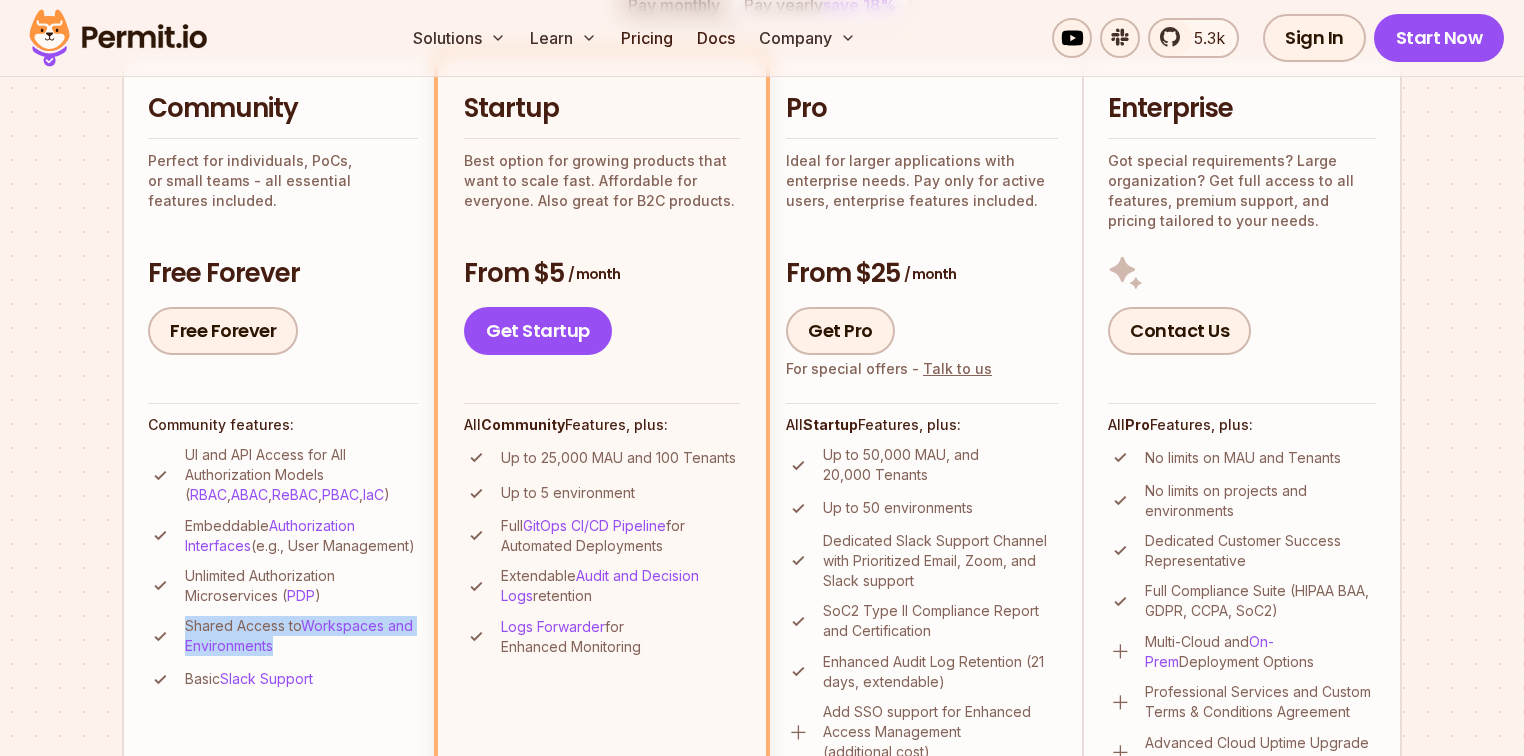 drag, startPoint x: 188, startPoint y: 644, endPoint x: 367, endPoint y: 668, distance: 180.60178 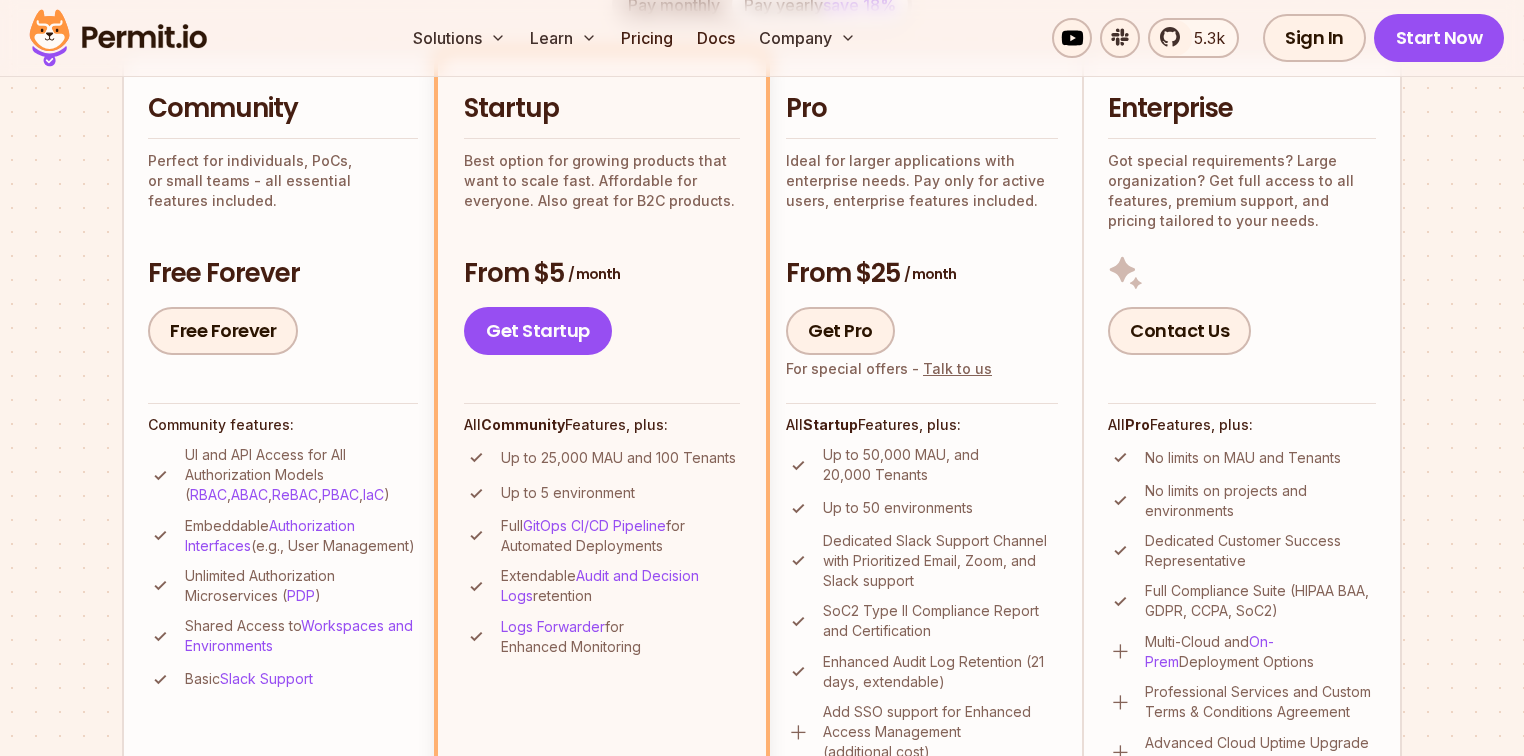 click on "Up to 25,000 MAU and 100 Tenants" at bounding box center [618, 458] 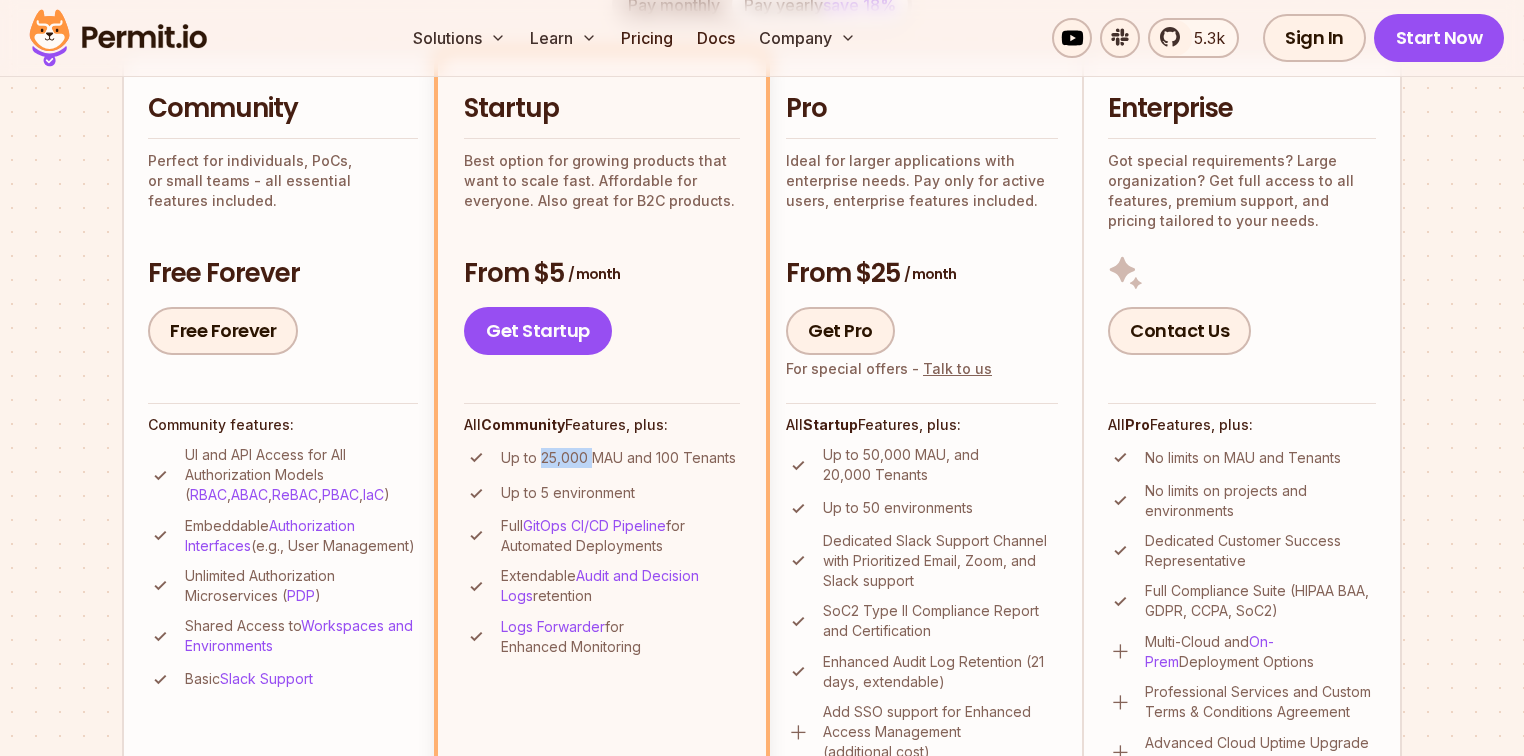 click on "Up to 25,000 MAU and 100 Tenants" at bounding box center (618, 458) 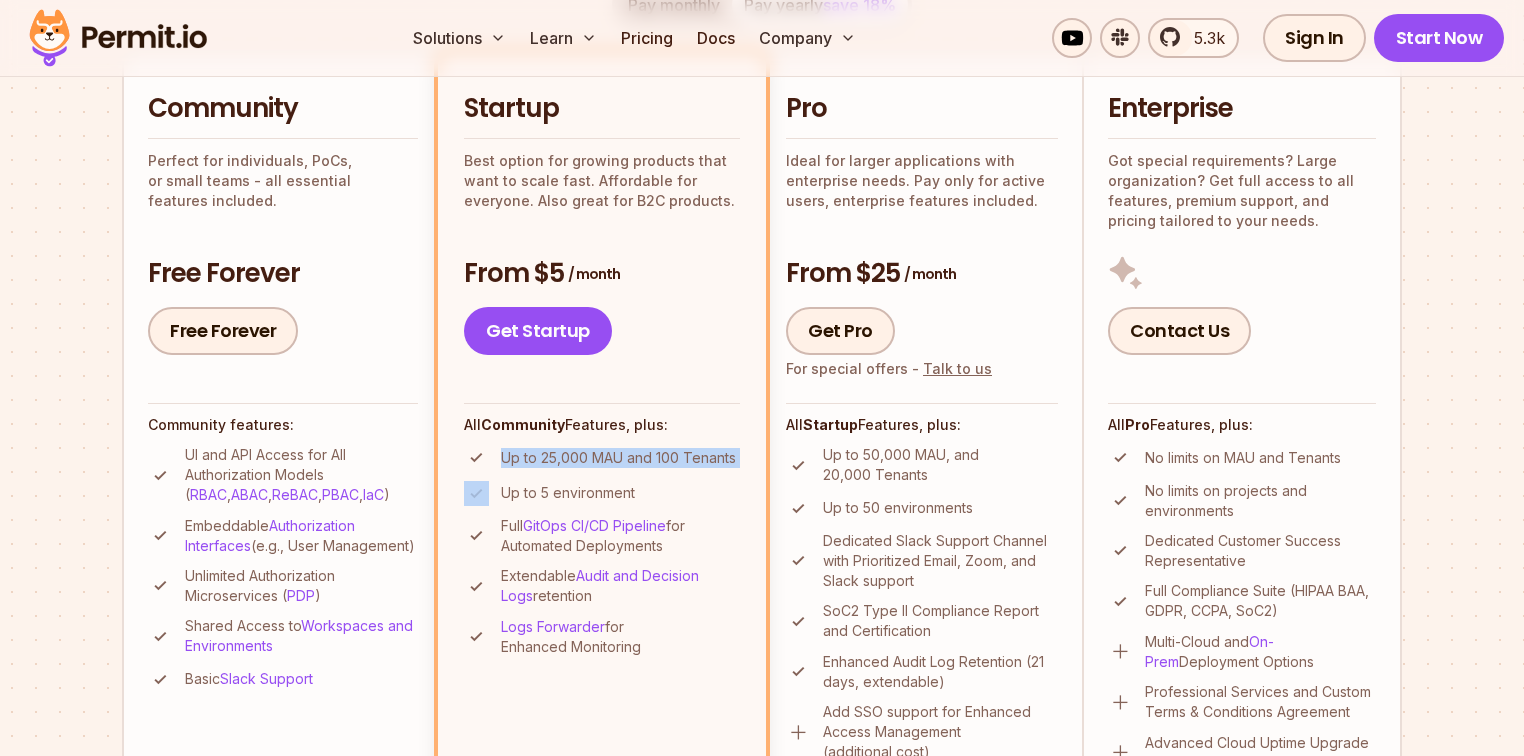 click on "Up to 25,000 MAU and 100 Tenants" at bounding box center (618, 458) 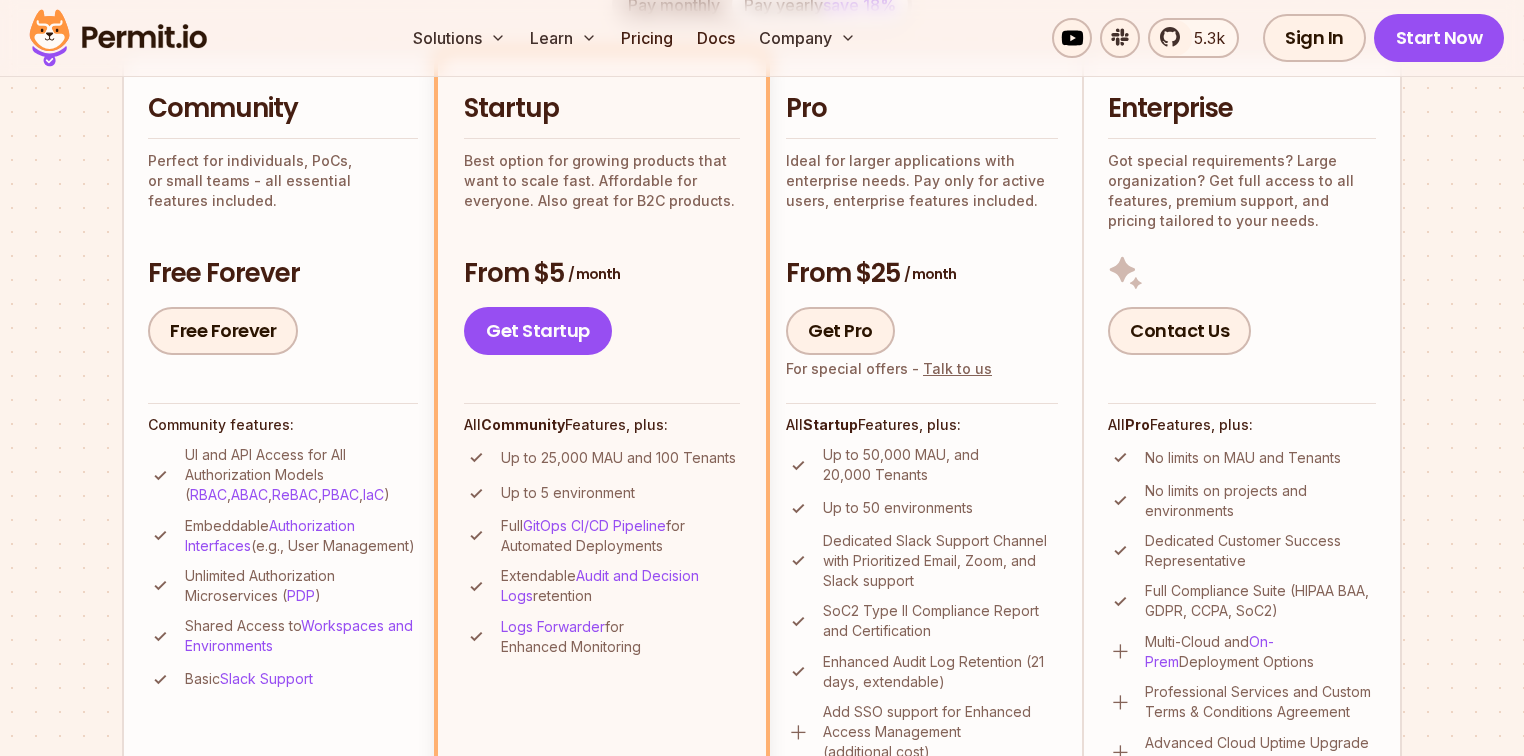 click on "Up to 25,000 MAU and 100 Tenants Up to 5 environment Full  GitOps CI/CD Pipeline  for Automated Deployments Extendable  Audit and Decision Logs  retention Logs Forwarder  for Enhanced Monitoring" at bounding box center (602, 551) 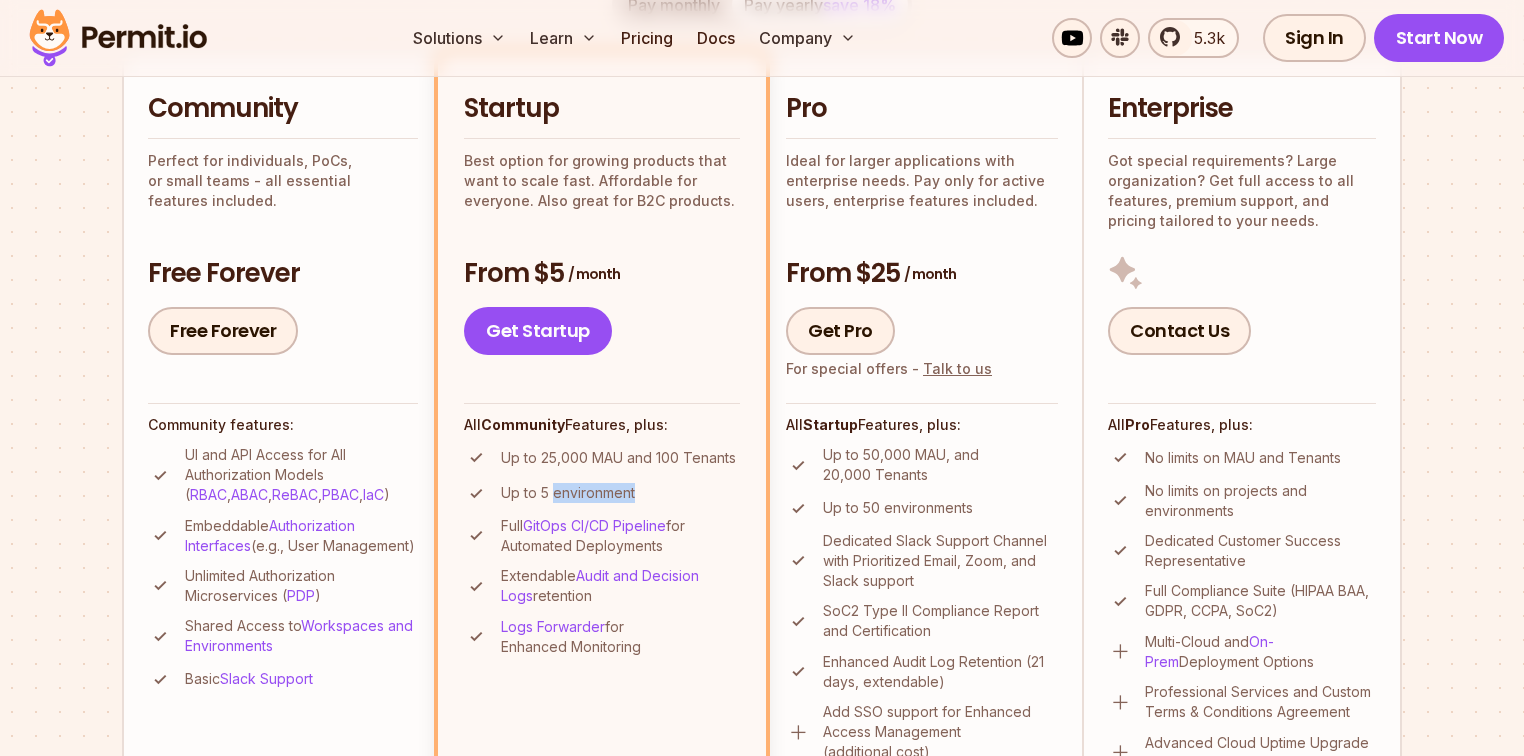 click on "Up to 25,000 MAU and 100 Tenants Up to 5 environment Full  GitOps CI/CD Pipeline  for Automated Deployments Extendable  Audit and Decision Logs  retention Logs Forwarder  for Enhanced Monitoring" at bounding box center [602, 551] 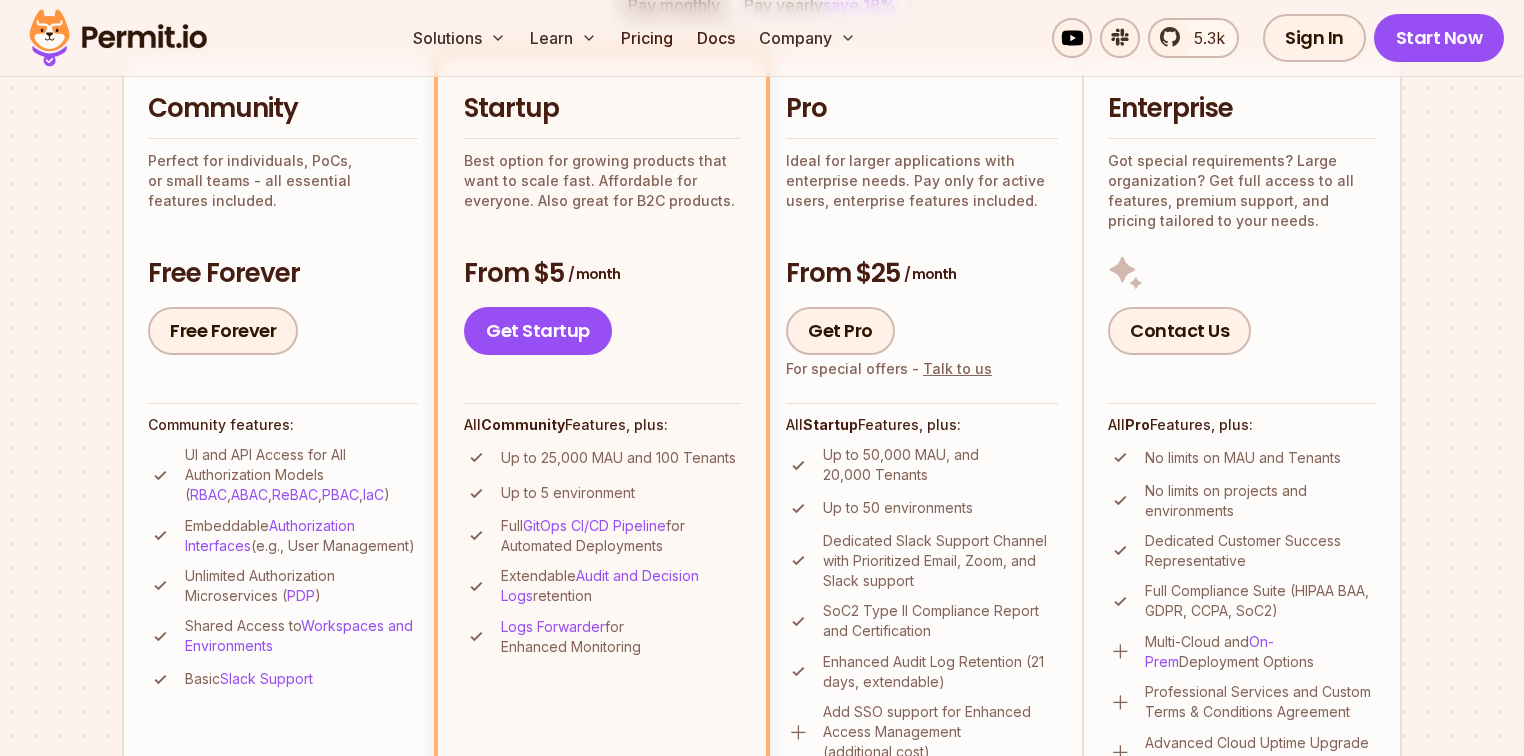 click on "Up to 25,000 MAU and 100 Tenants" at bounding box center (618, 458) 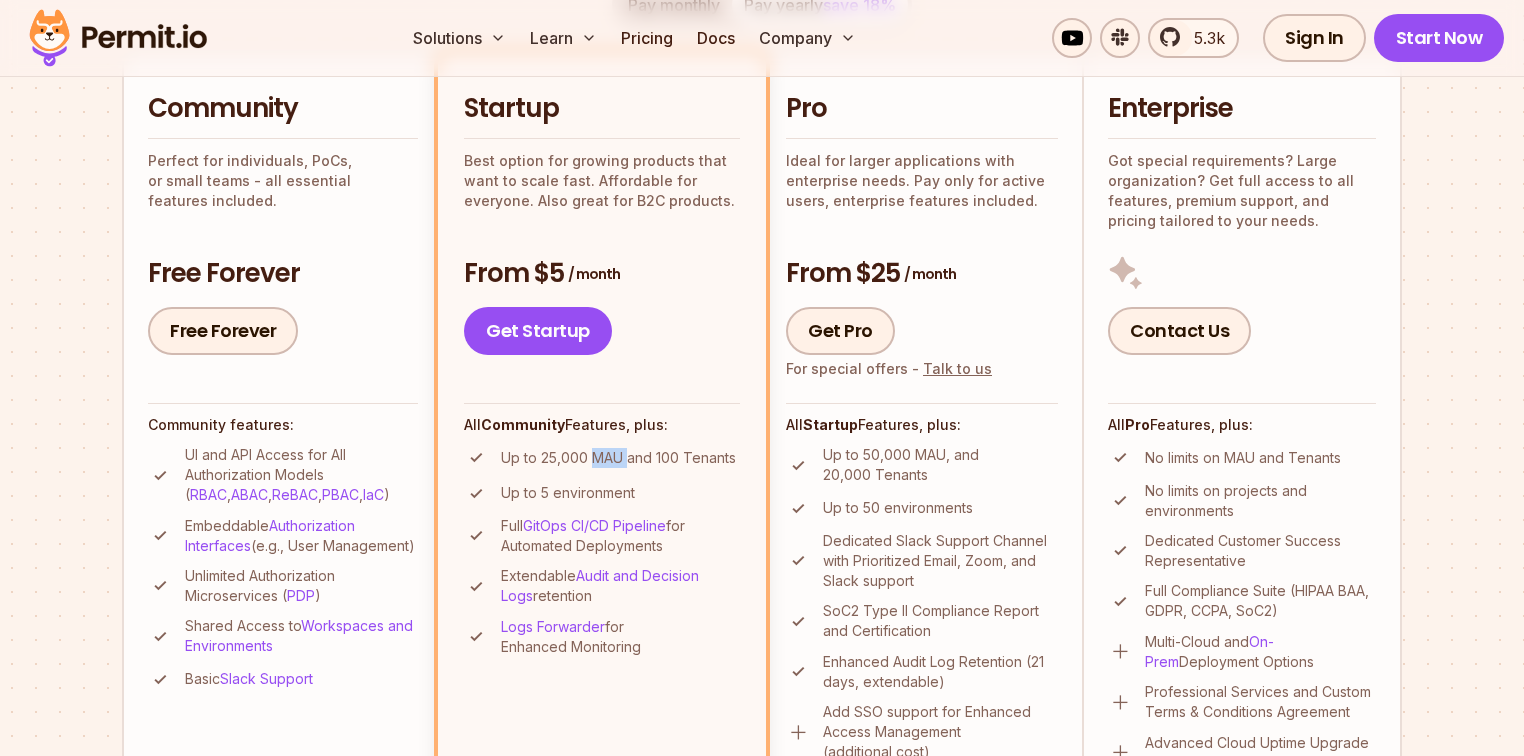click on "Up to 25,000 MAU and 100 Tenants" at bounding box center (618, 458) 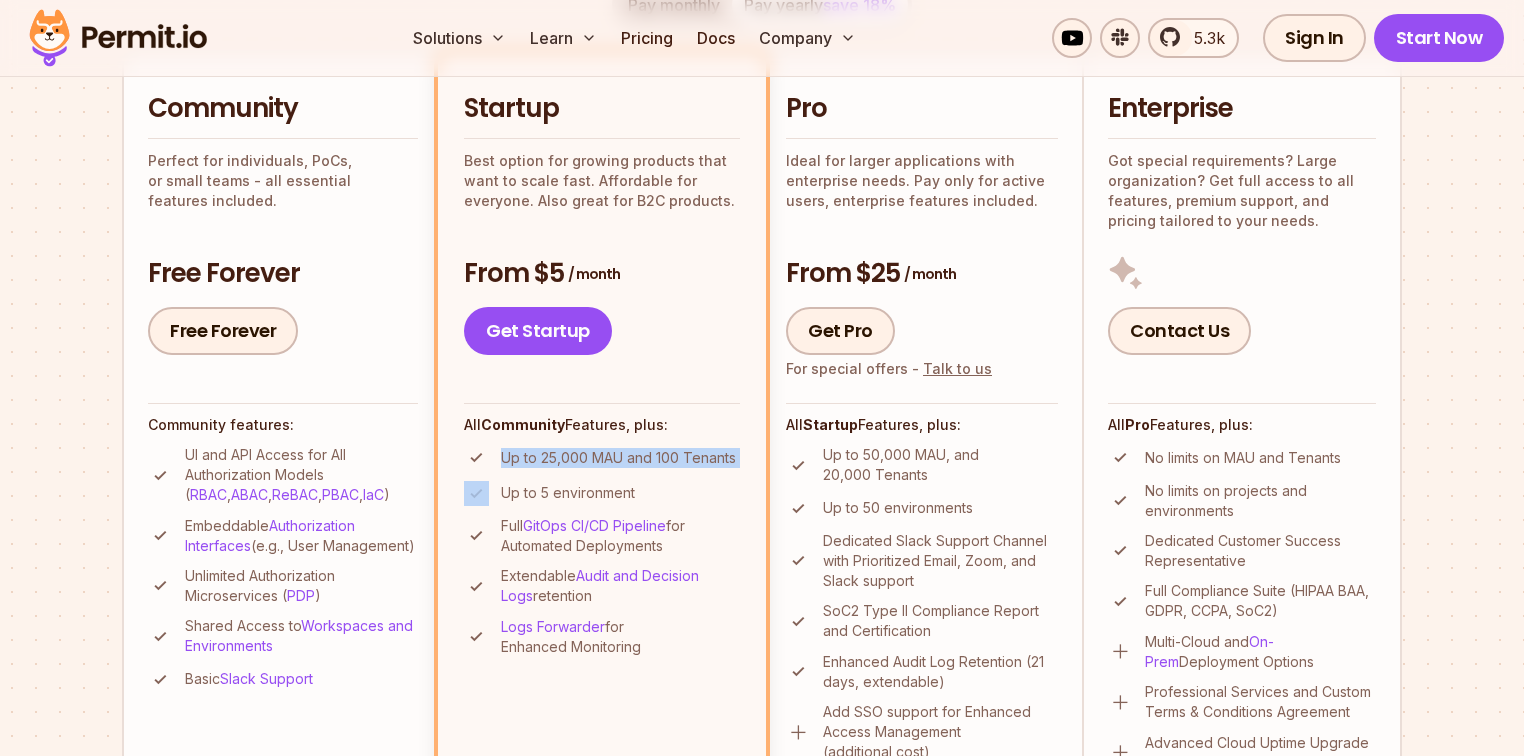 click on "Up to 25,000 MAU and 100 Tenants" at bounding box center [618, 458] 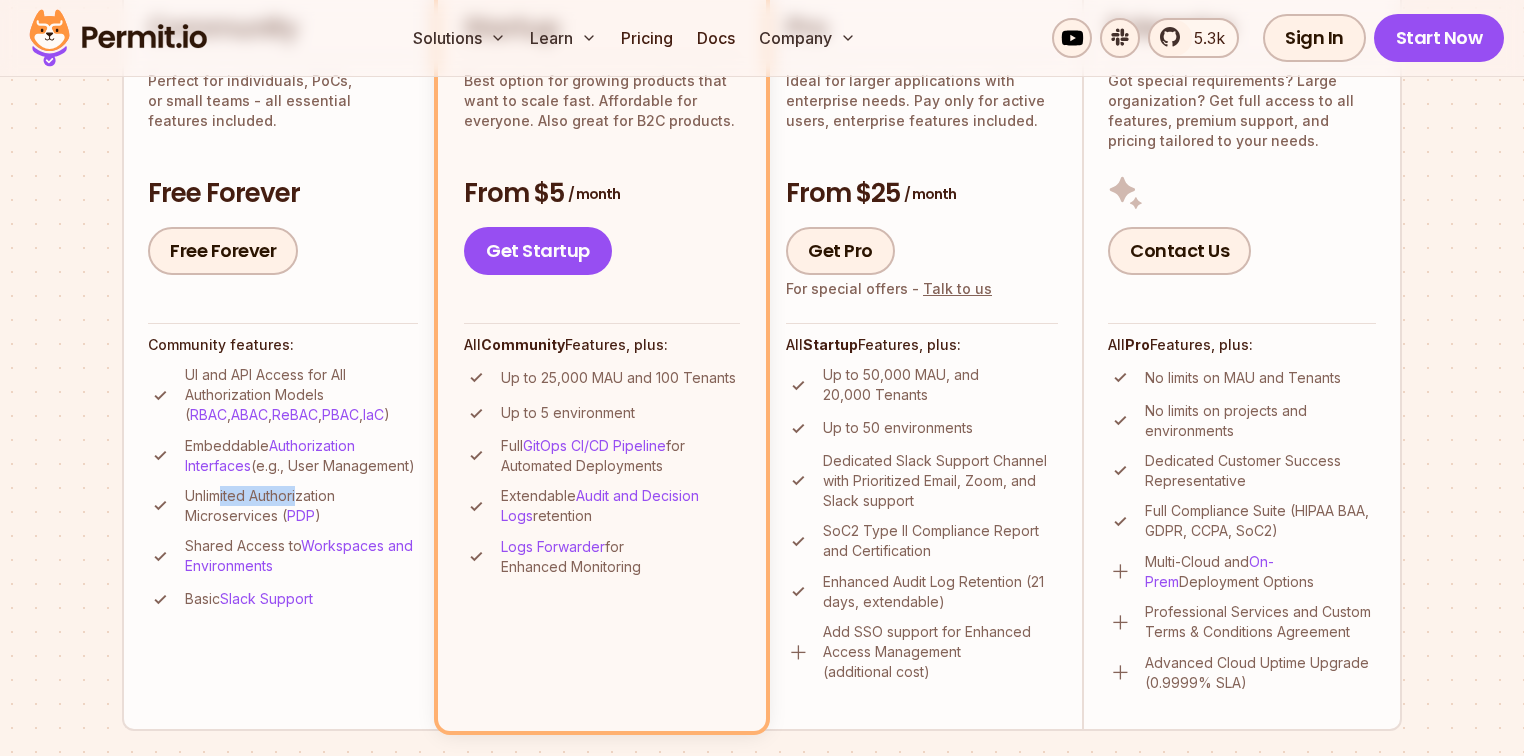 drag, startPoint x: 261, startPoint y: 512, endPoint x: 299, endPoint y: 516, distance: 38.209946 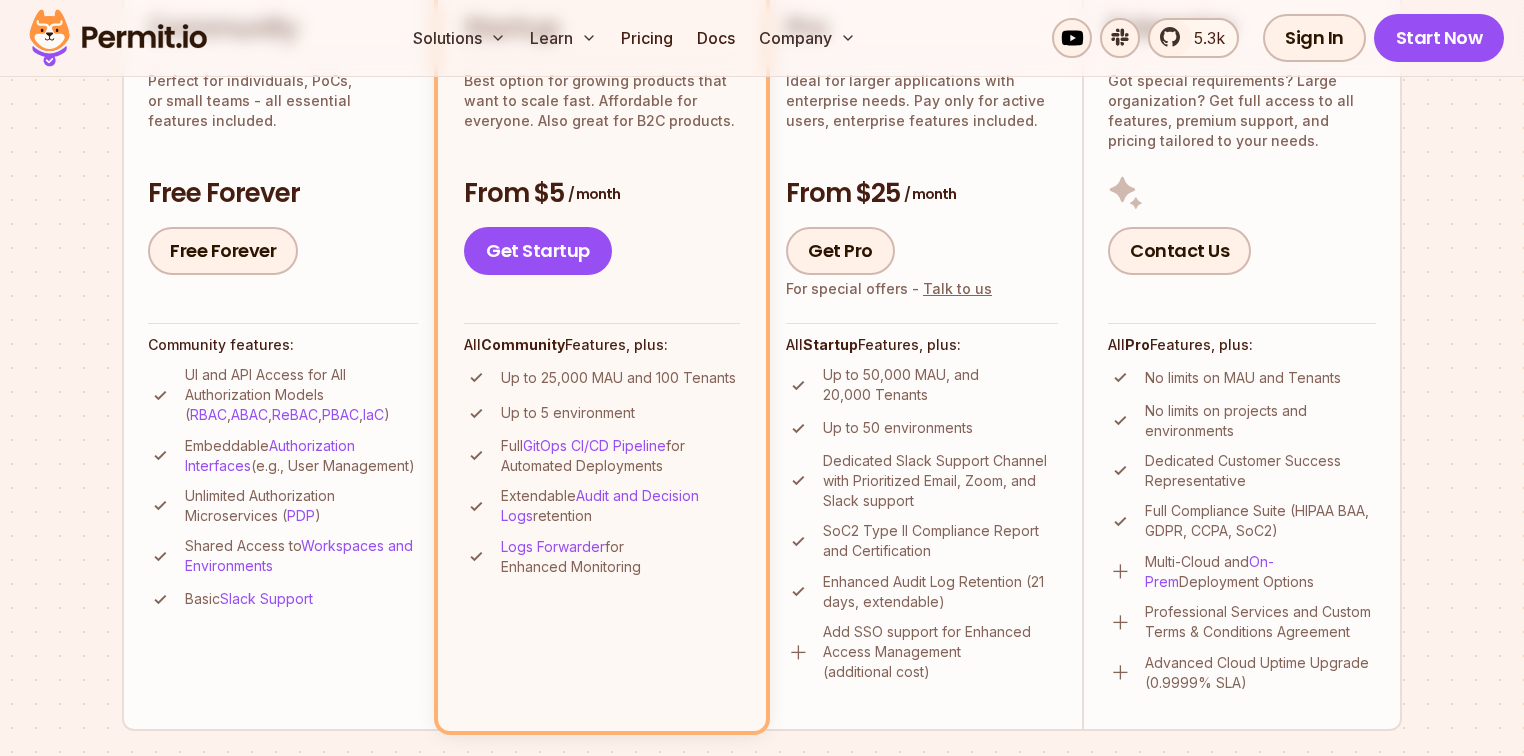 click on "Logs Forwarder  for Enhanced Monitoring" at bounding box center [620, 557] 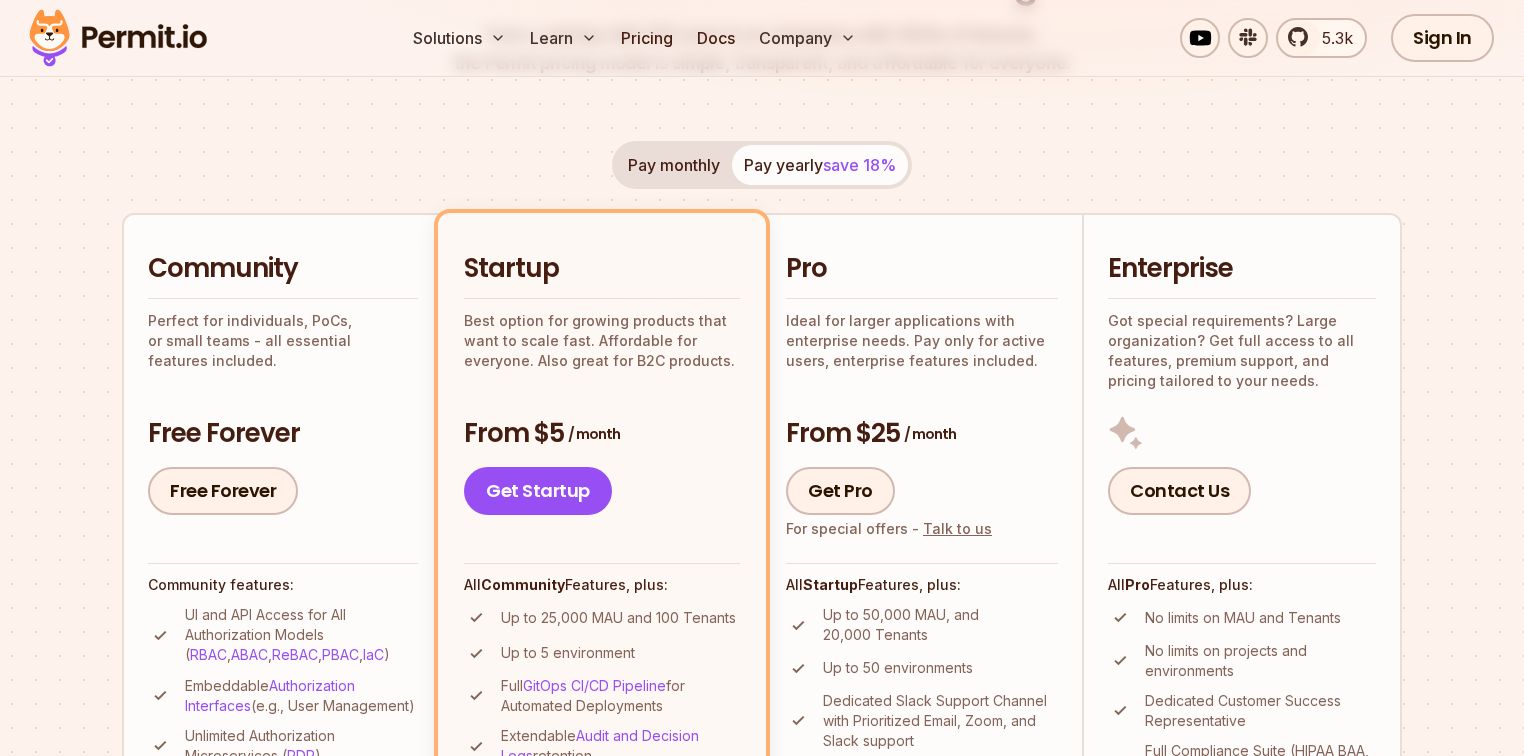scroll, scrollTop: 160, scrollLeft: 0, axis: vertical 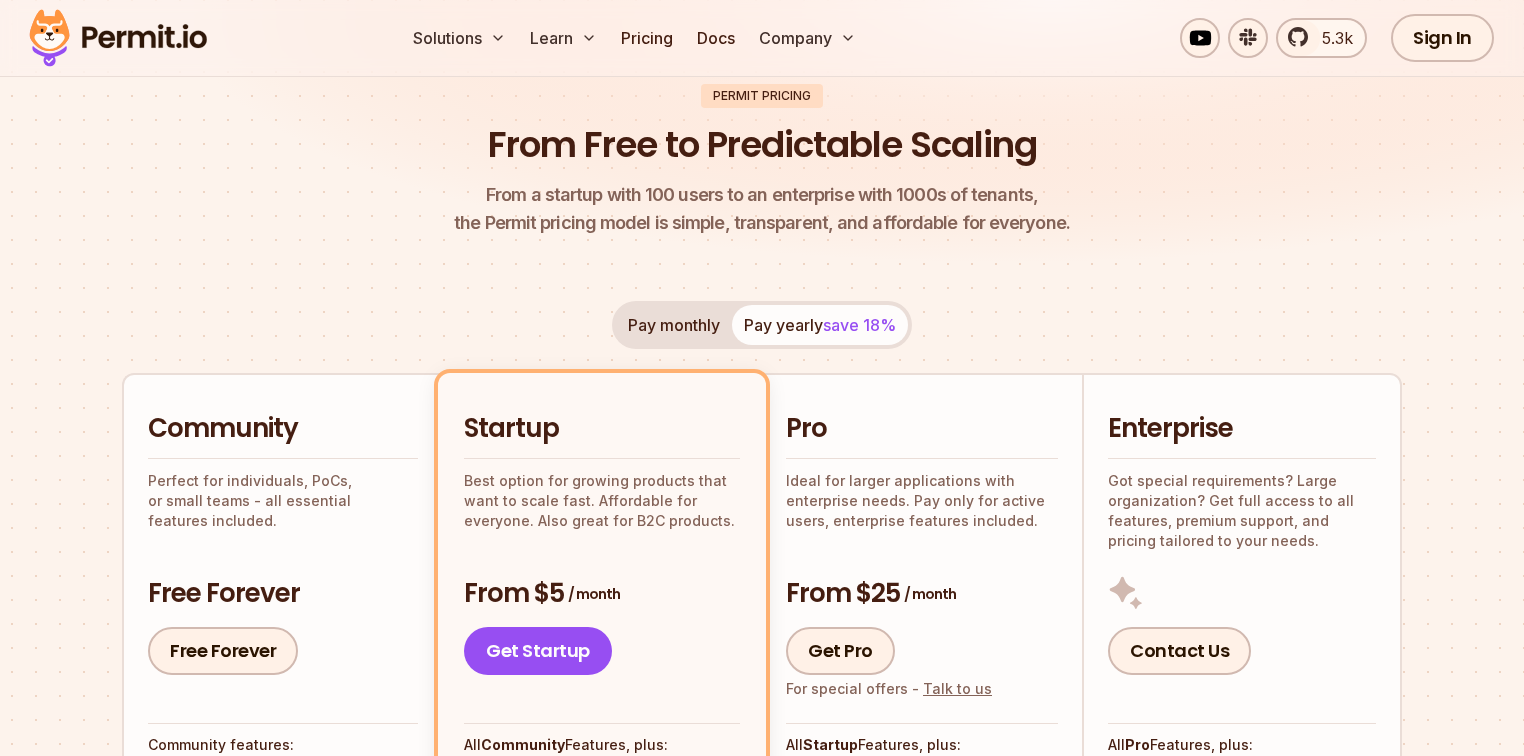 click on "Pay monthly" at bounding box center [674, 325] 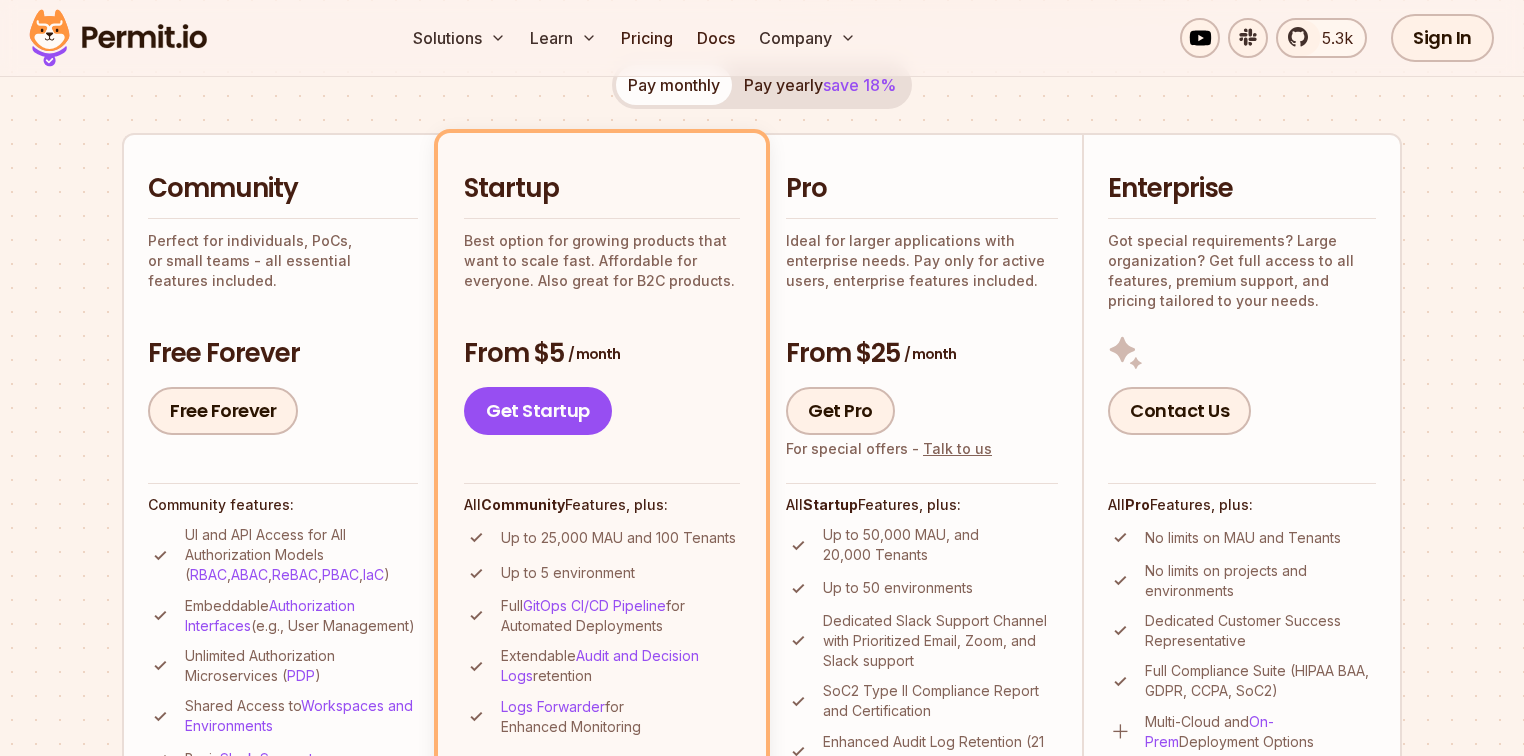 scroll, scrollTop: 640, scrollLeft: 0, axis: vertical 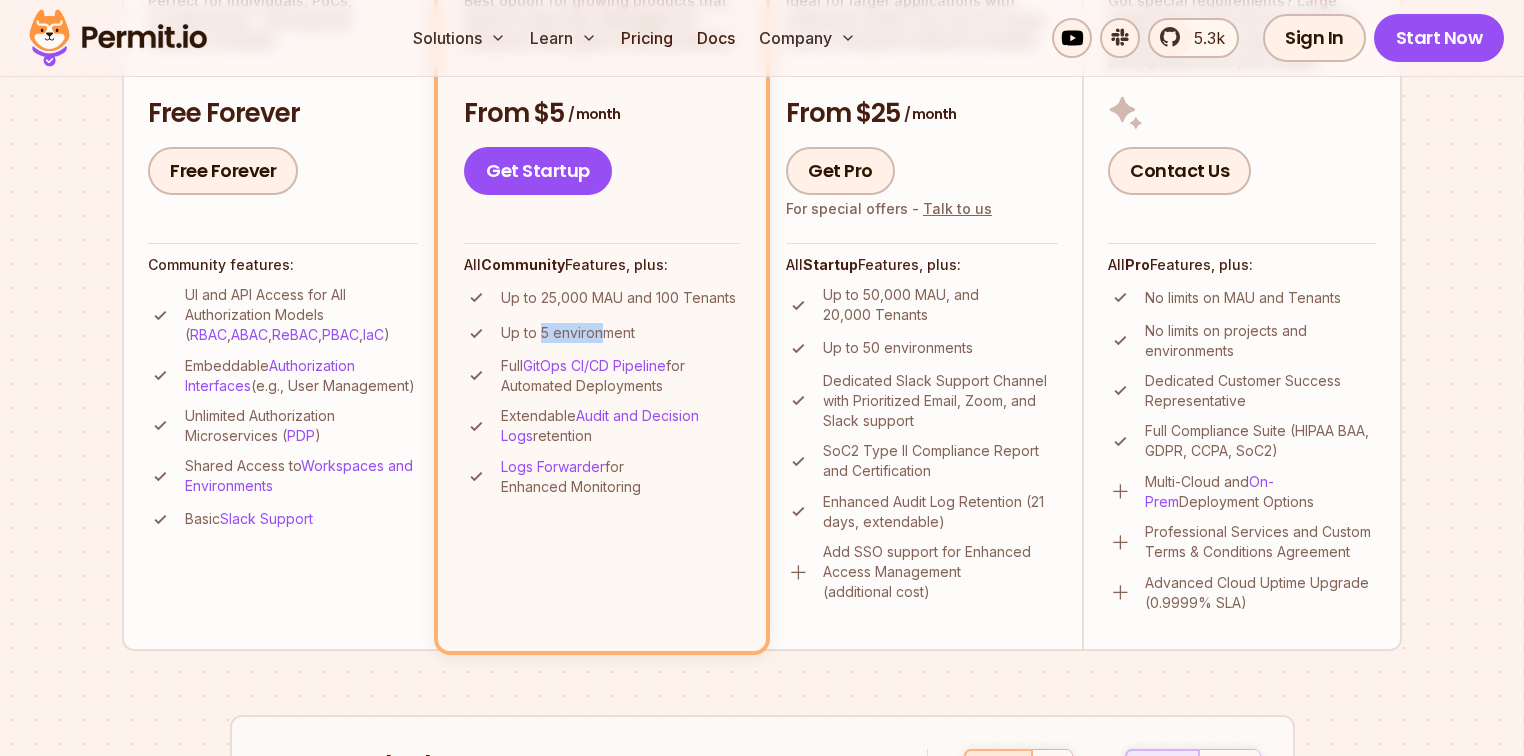 drag, startPoint x: 540, startPoint y: 333, endPoint x: 600, endPoint y: 330, distance: 60.074955 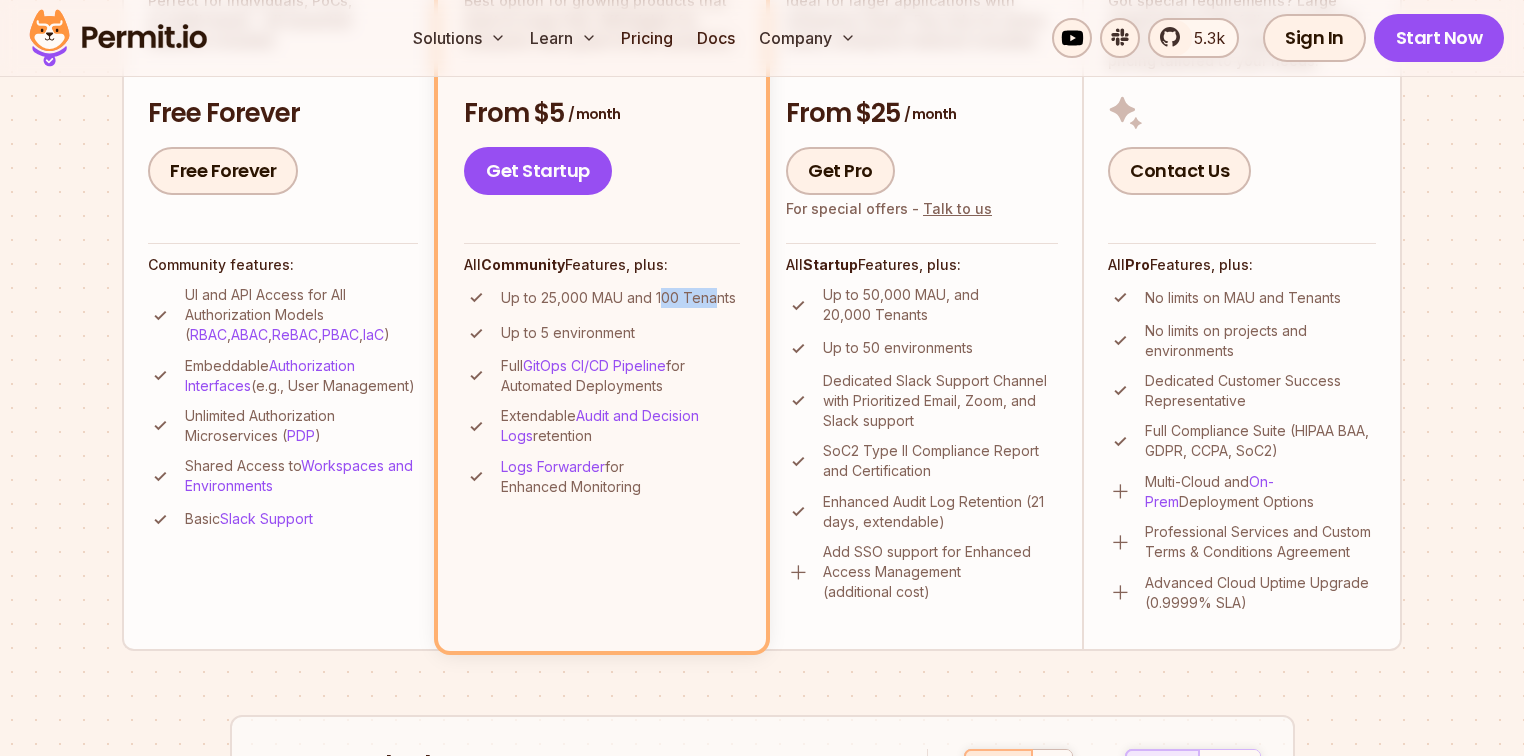 click on "Up to 25,000 MAU and 100 Tenants" at bounding box center [618, 298] 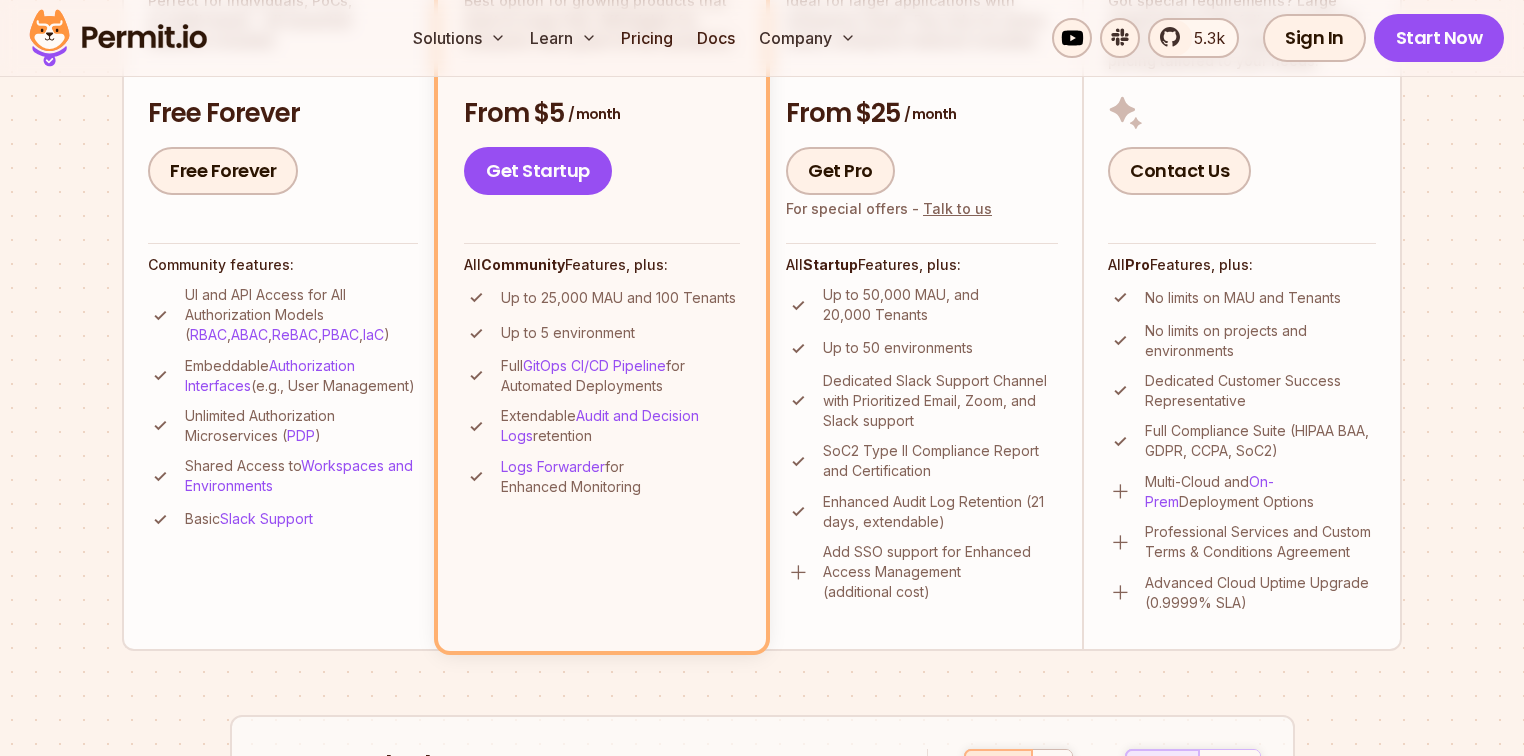 click on "Up to 5 environment" at bounding box center (602, 333) 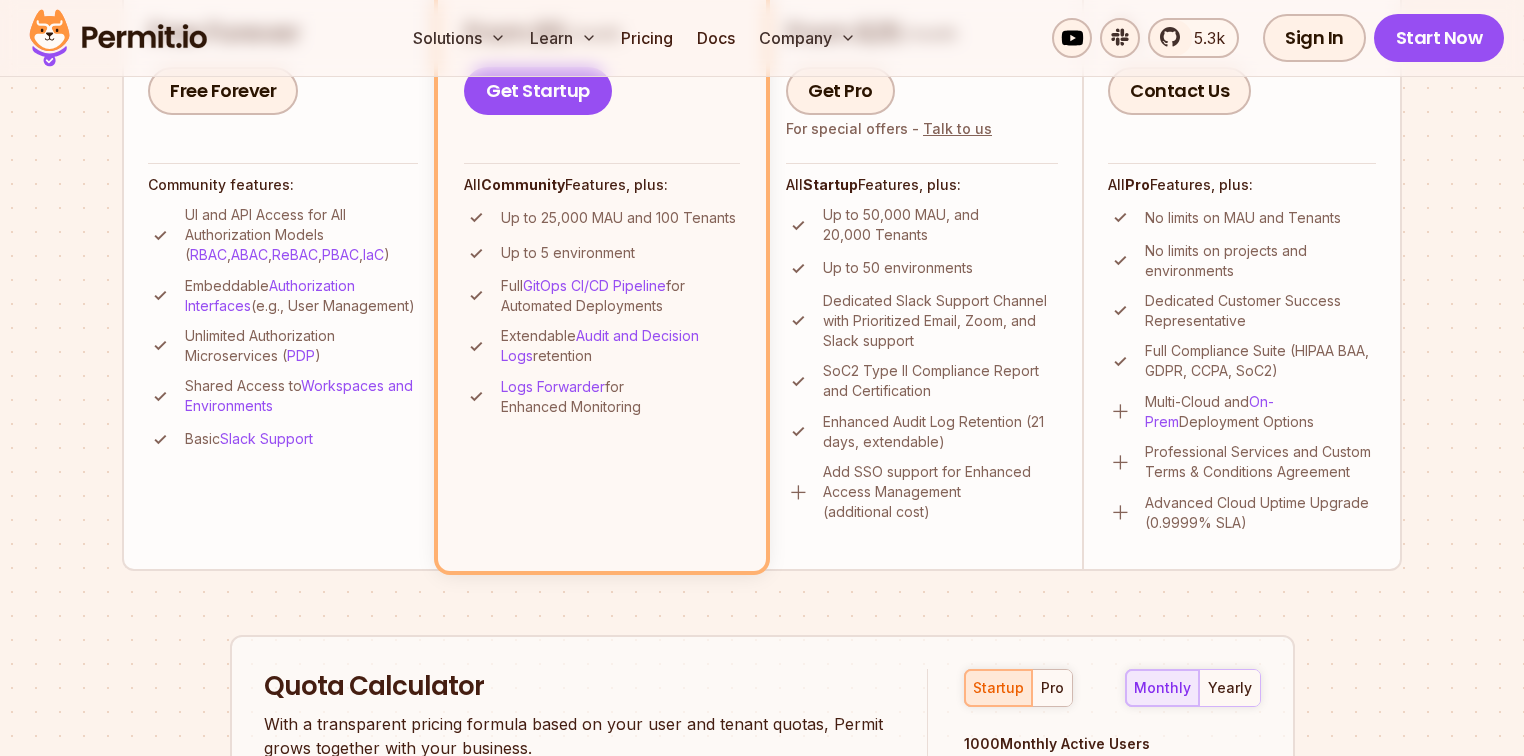 scroll, scrollTop: 640, scrollLeft: 0, axis: vertical 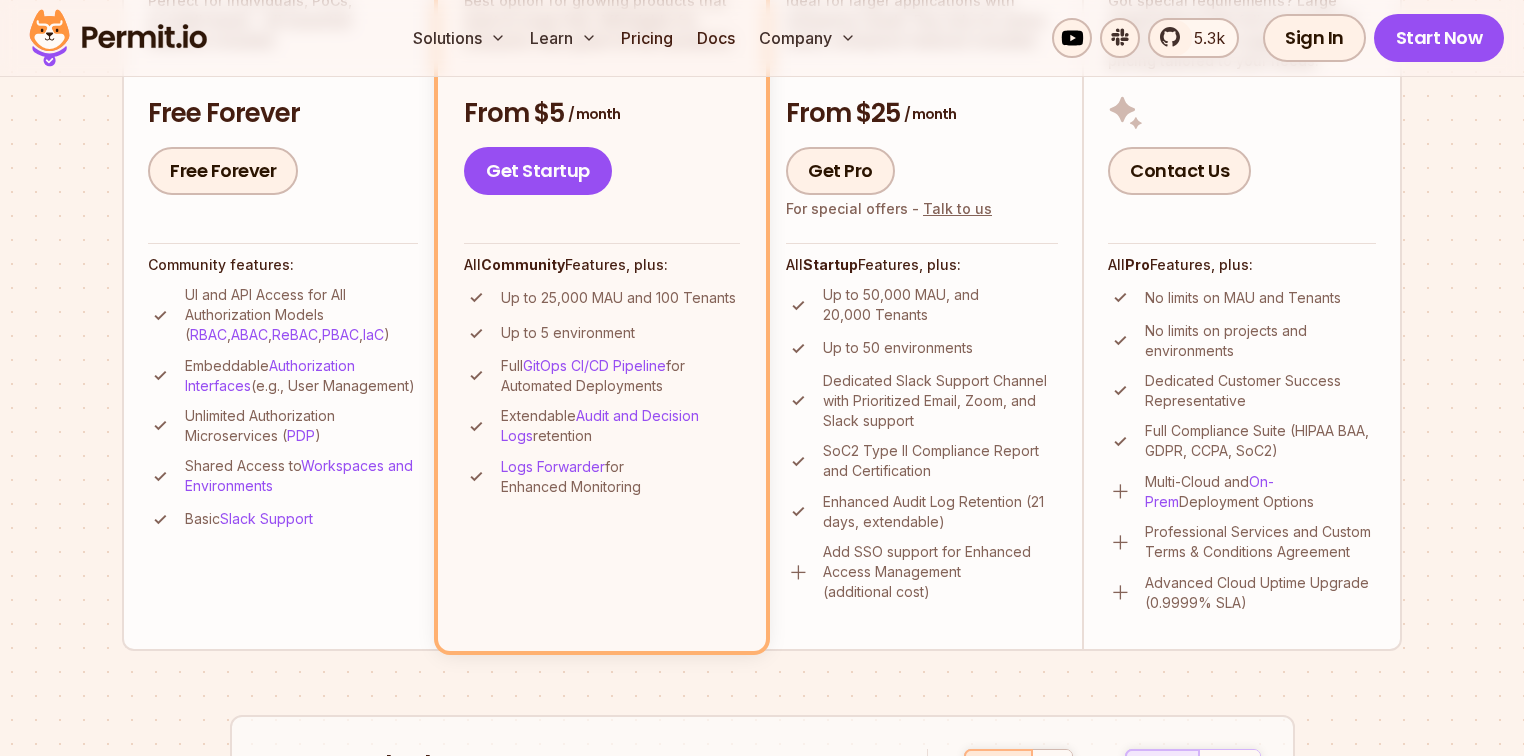 click on "Extendable  Audit and Decision Logs  retention" at bounding box center (620, 426) 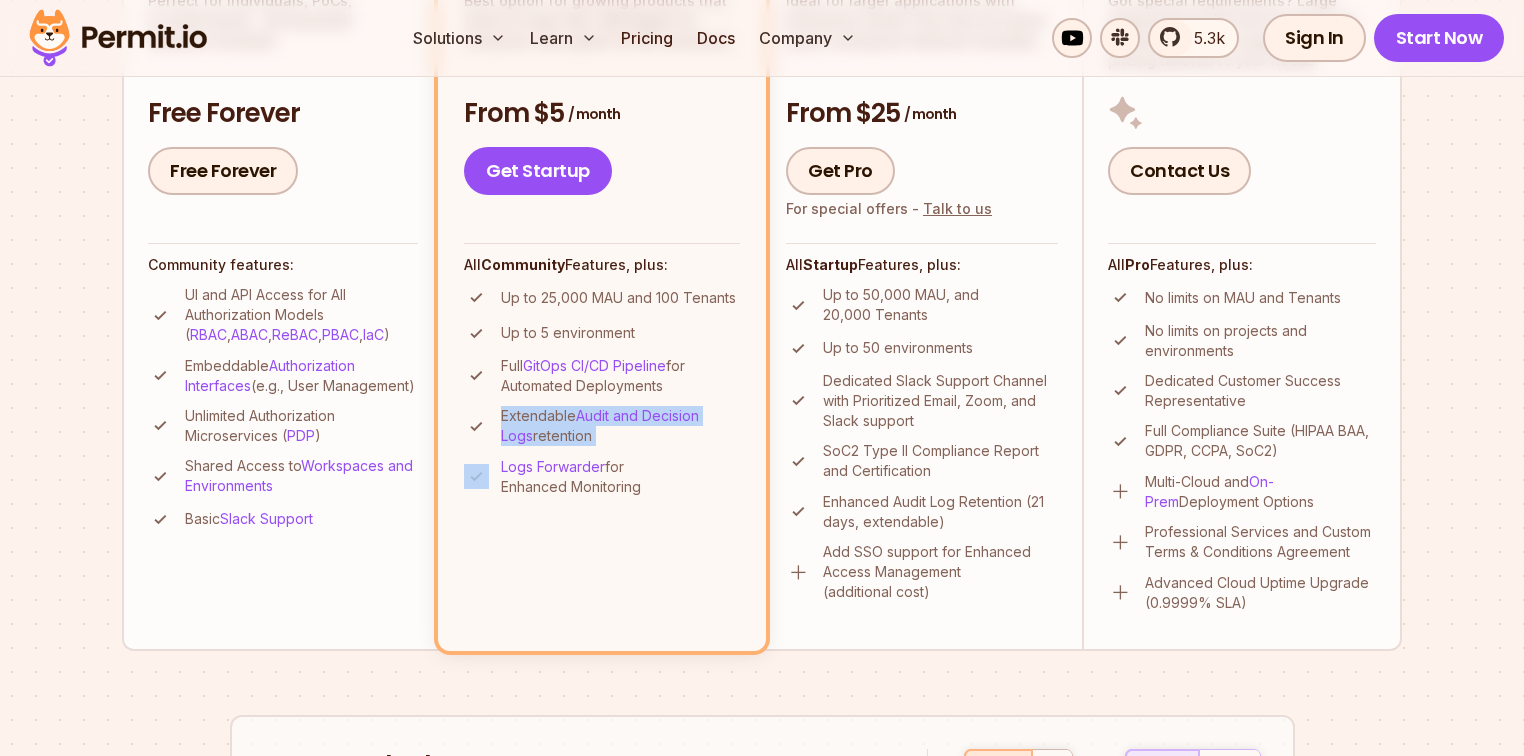 click on "Extendable  Audit and Decision Logs  retention" at bounding box center [620, 426] 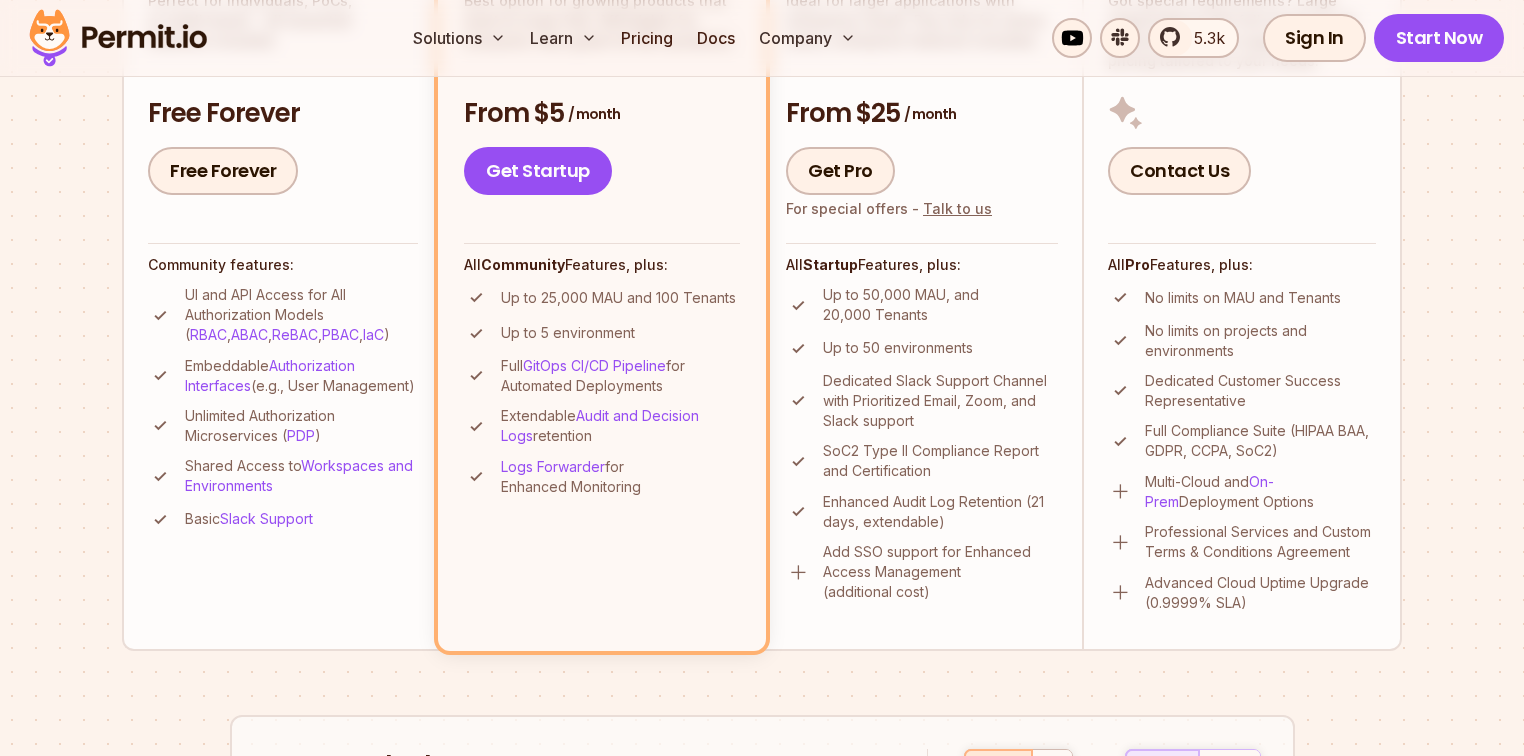 click on "Startup Best option for growing products that want to scale fast. Affordable for everyone. Also great for B2C products. From $5   / month Get Startup All  Community  Features, plus: Up to 25,000 MAU and 100 Tenants Up to 5 environment Full  GitOps CI/CD Pipeline  for Automated Deployments Extendable  Audit and Decision Logs  retention Logs Forwarder  for Enhanced Monitoring" at bounding box center [602, 271] 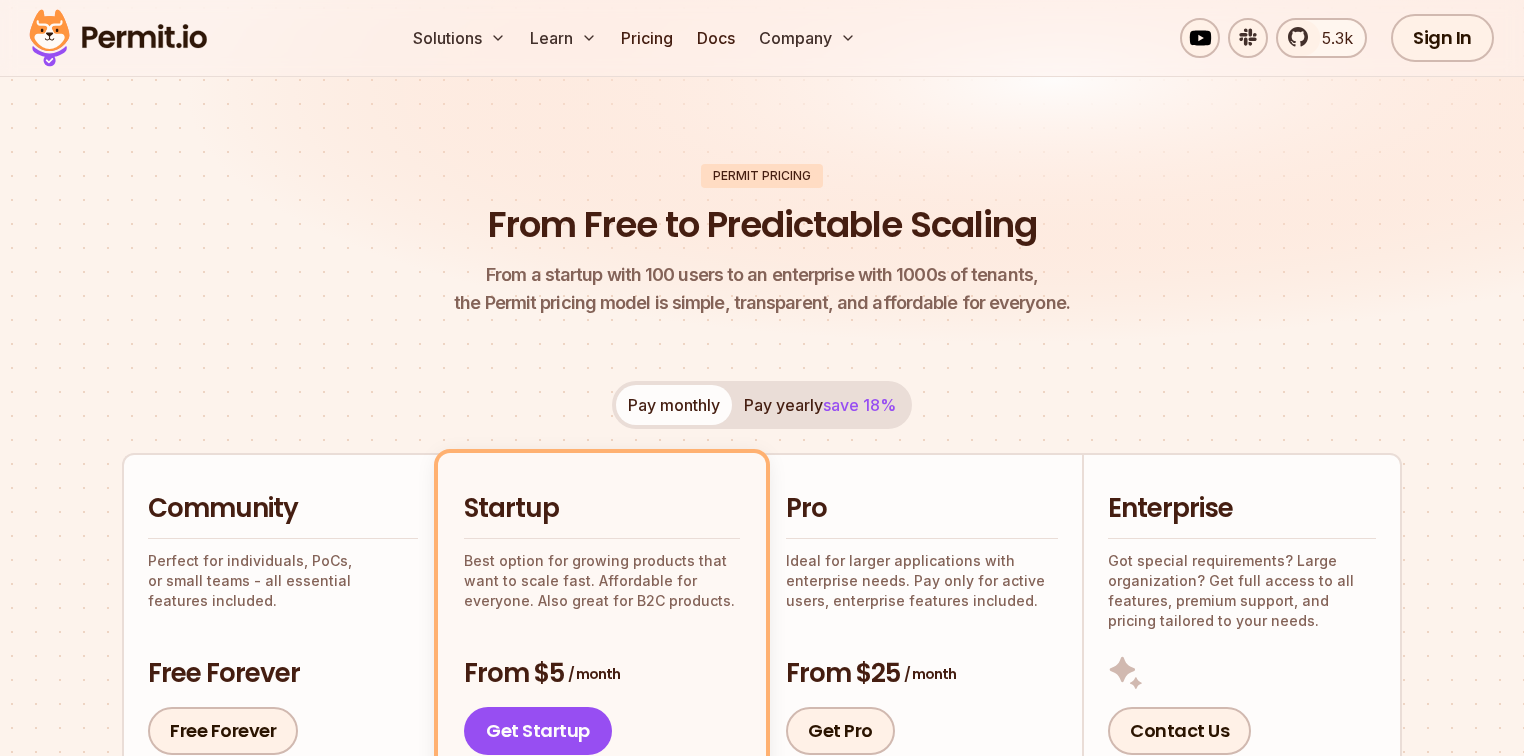 scroll, scrollTop: 0, scrollLeft: 0, axis: both 